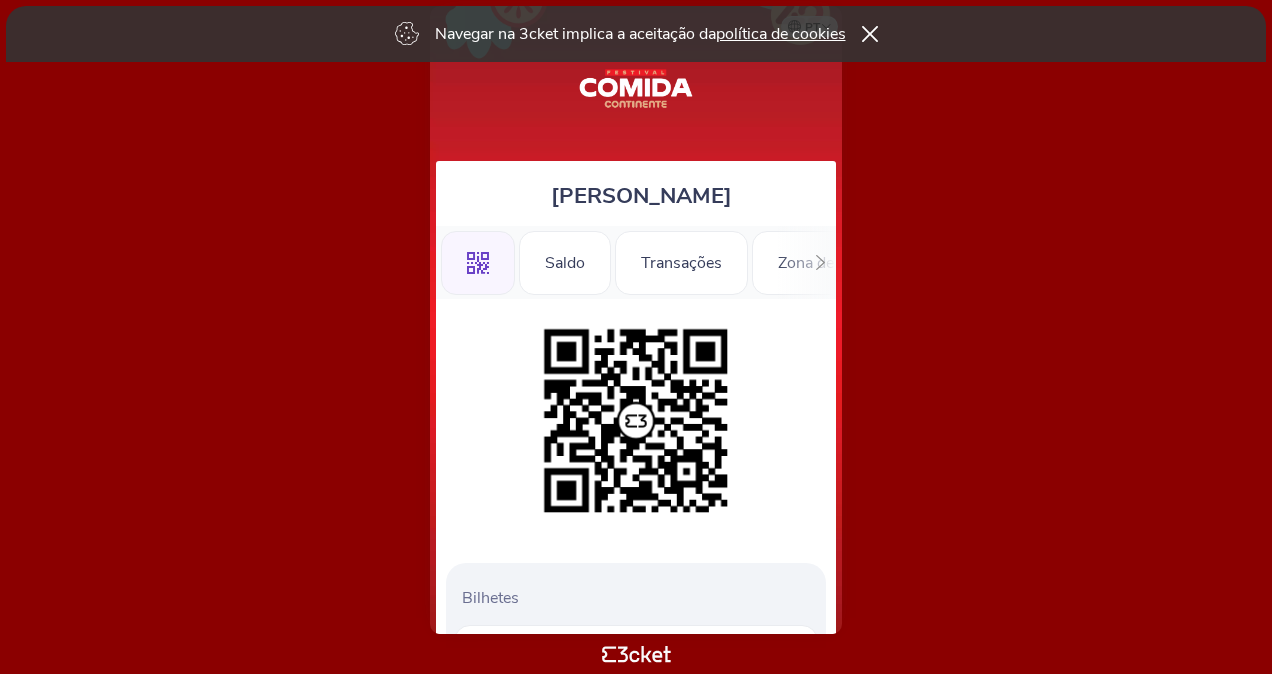 scroll, scrollTop: 0, scrollLeft: 0, axis: both 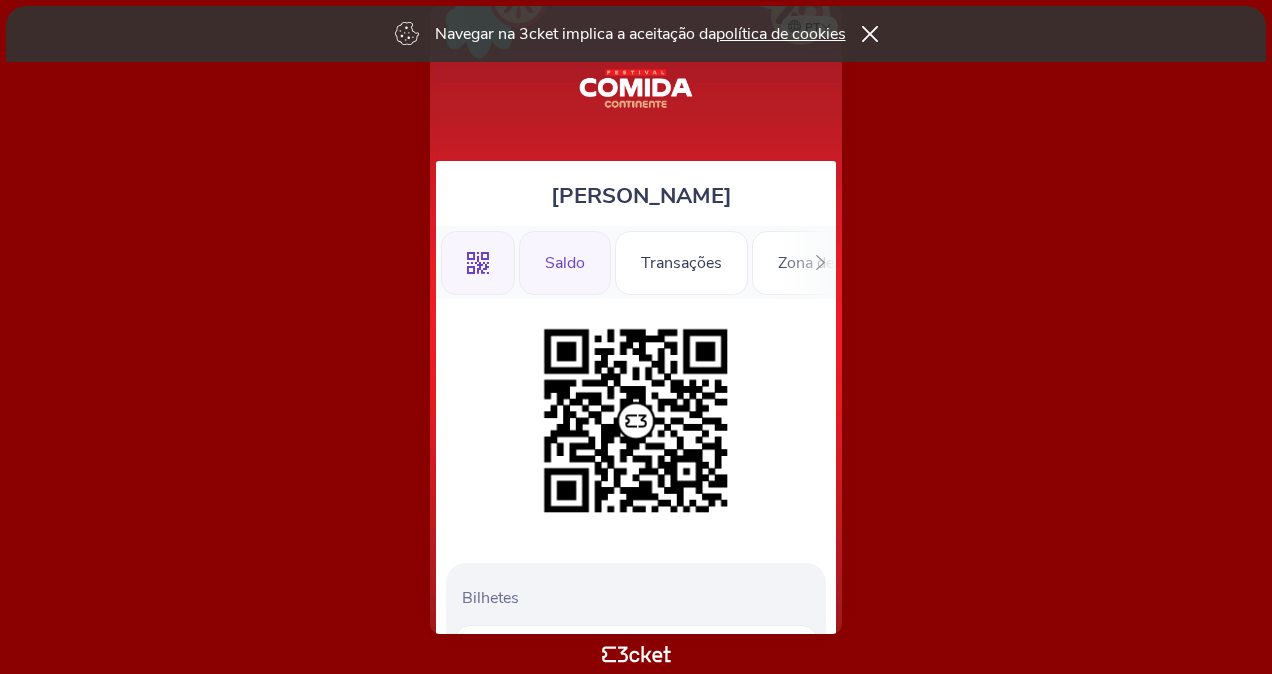 click on "Saldo" at bounding box center [565, 263] 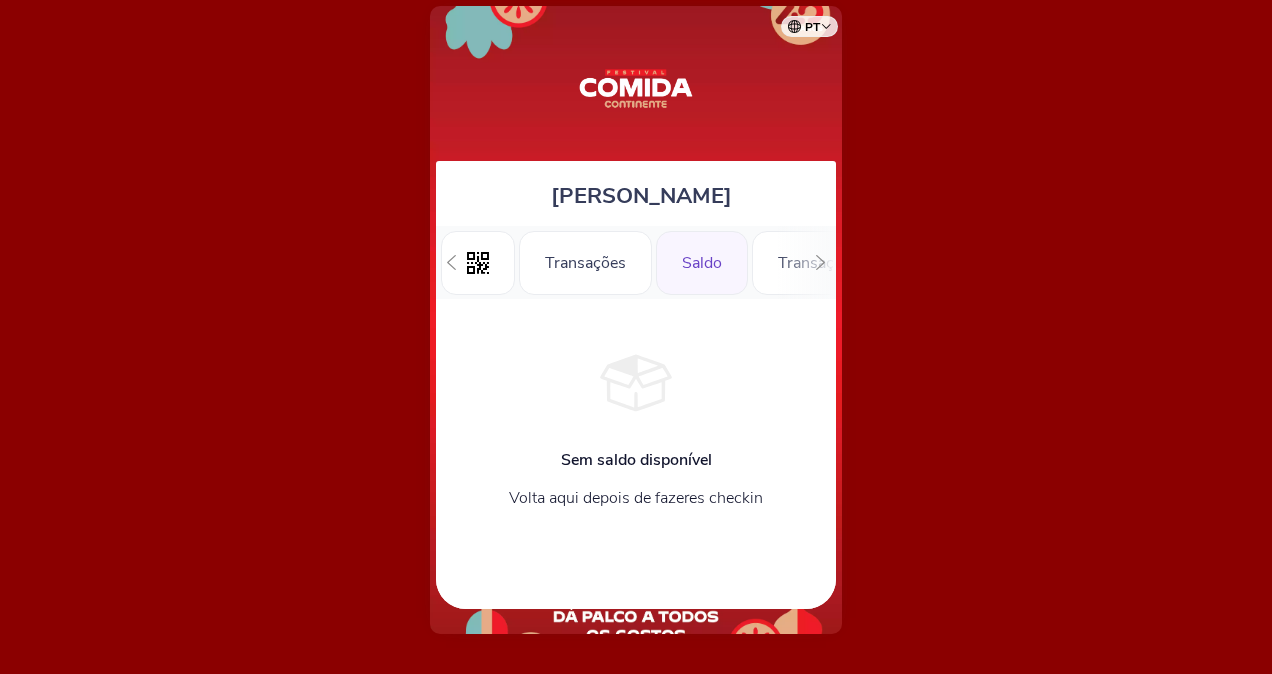 scroll, scrollTop: 0, scrollLeft: 0, axis: both 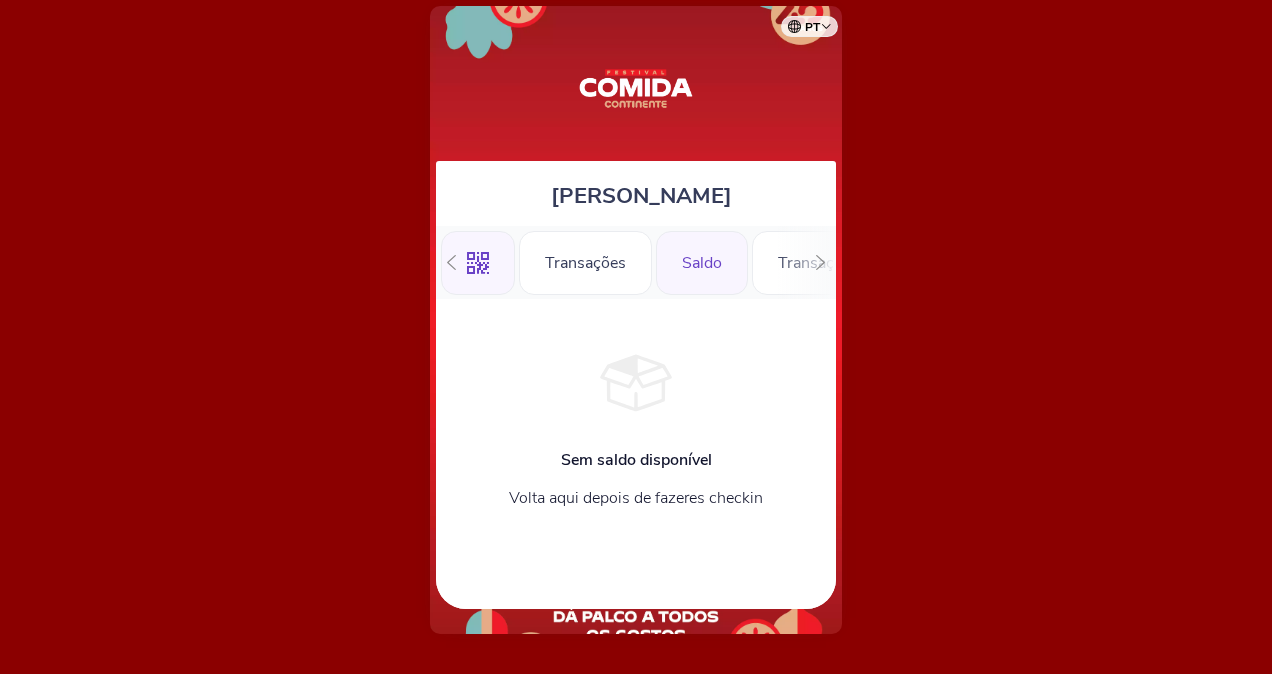 click 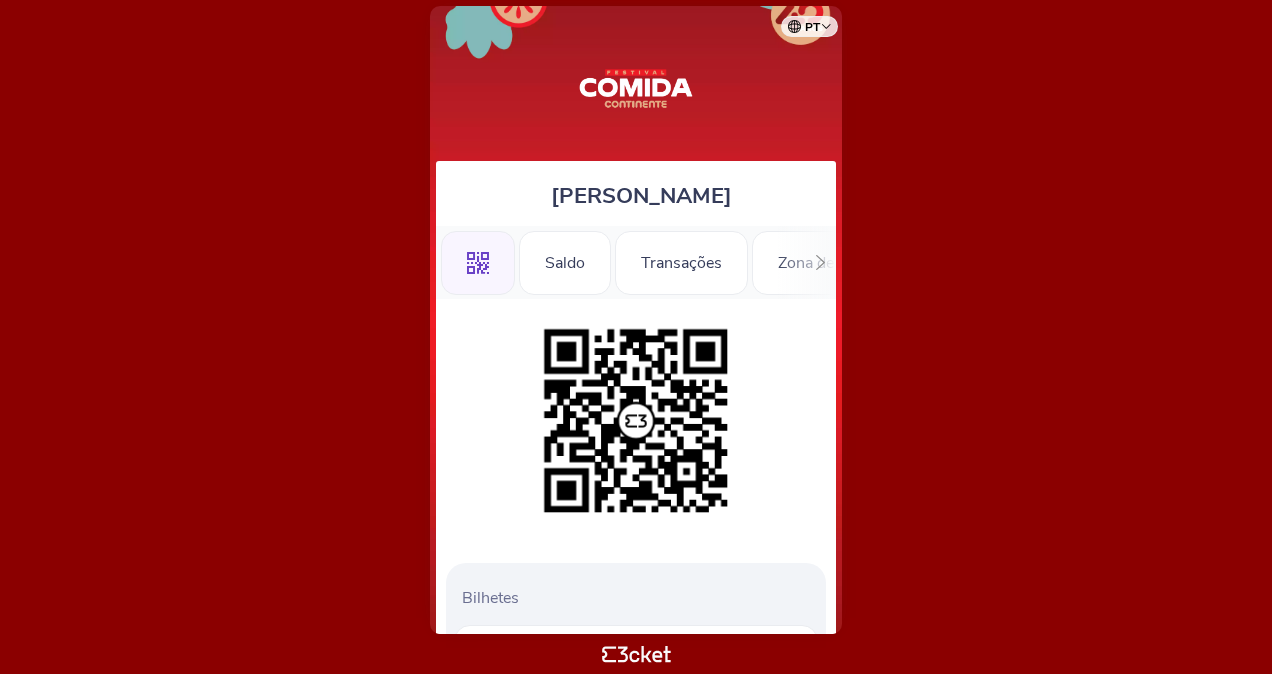 scroll, scrollTop: 0, scrollLeft: 0, axis: both 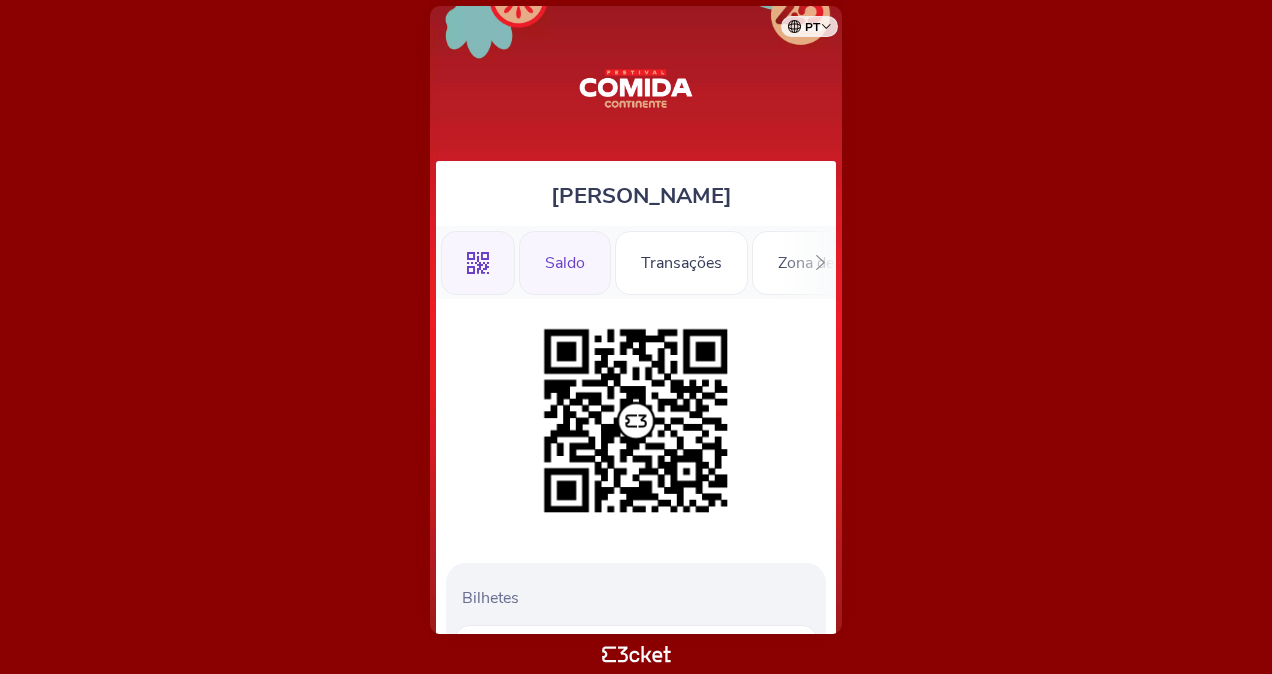 click on "Saldo" at bounding box center [565, 263] 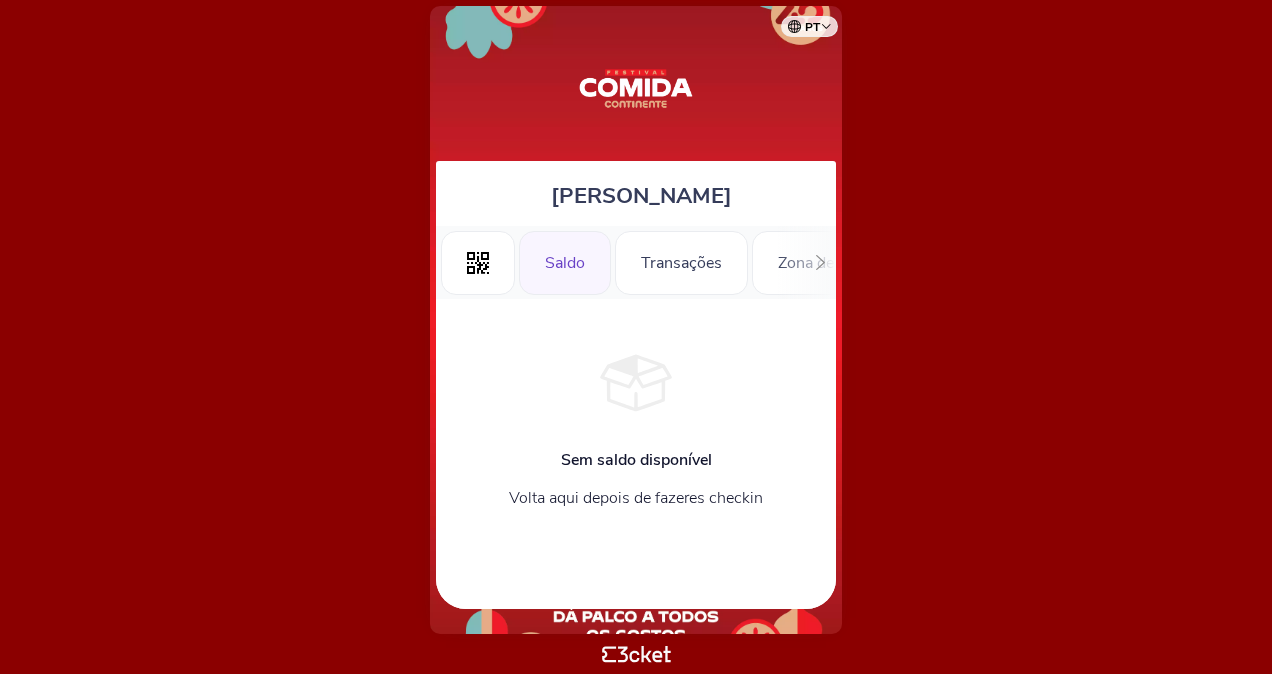 scroll, scrollTop: 0, scrollLeft: 0, axis: both 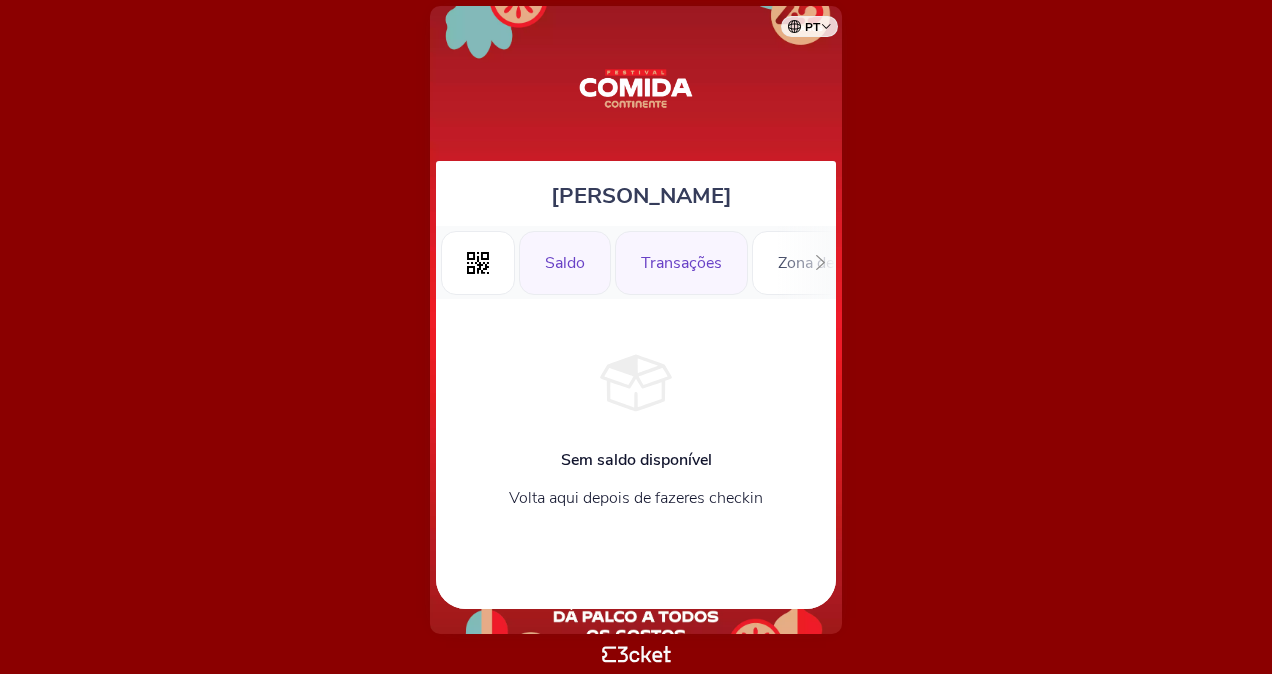 click on "Transações" at bounding box center (681, 263) 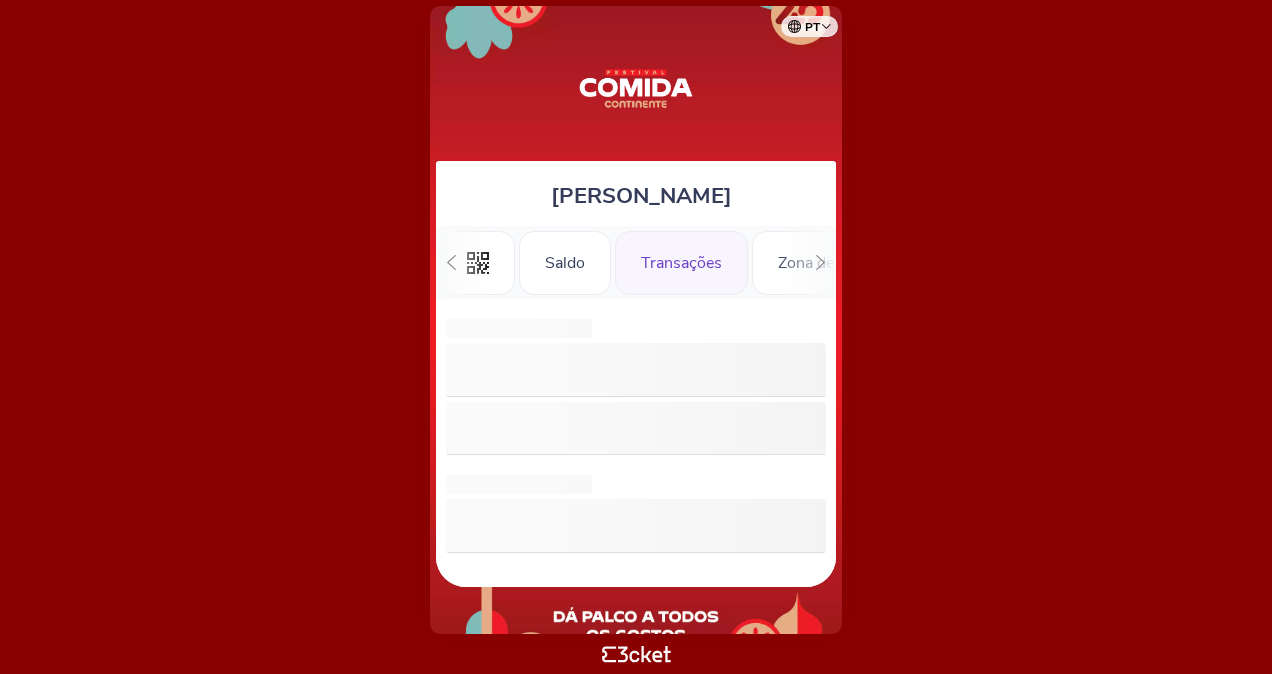 scroll, scrollTop: 0, scrollLeft: 0, axis: both 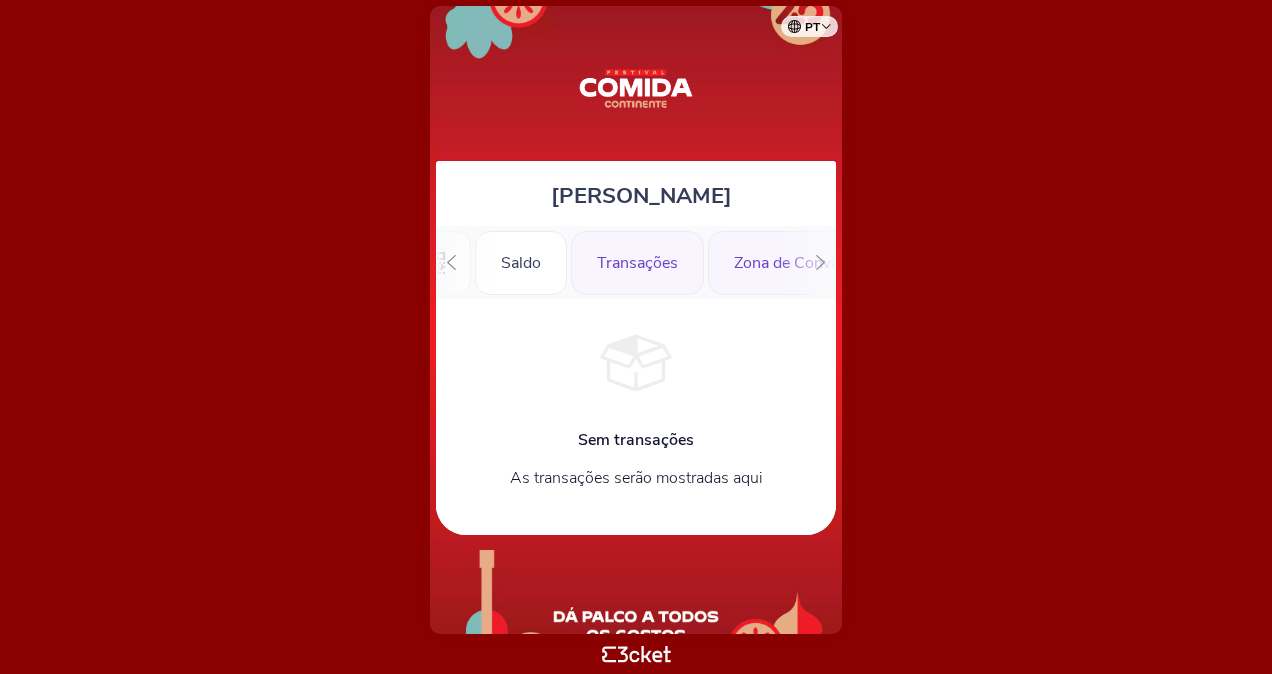 click on "Zona de Convidados" at bounding box center [806, 263] 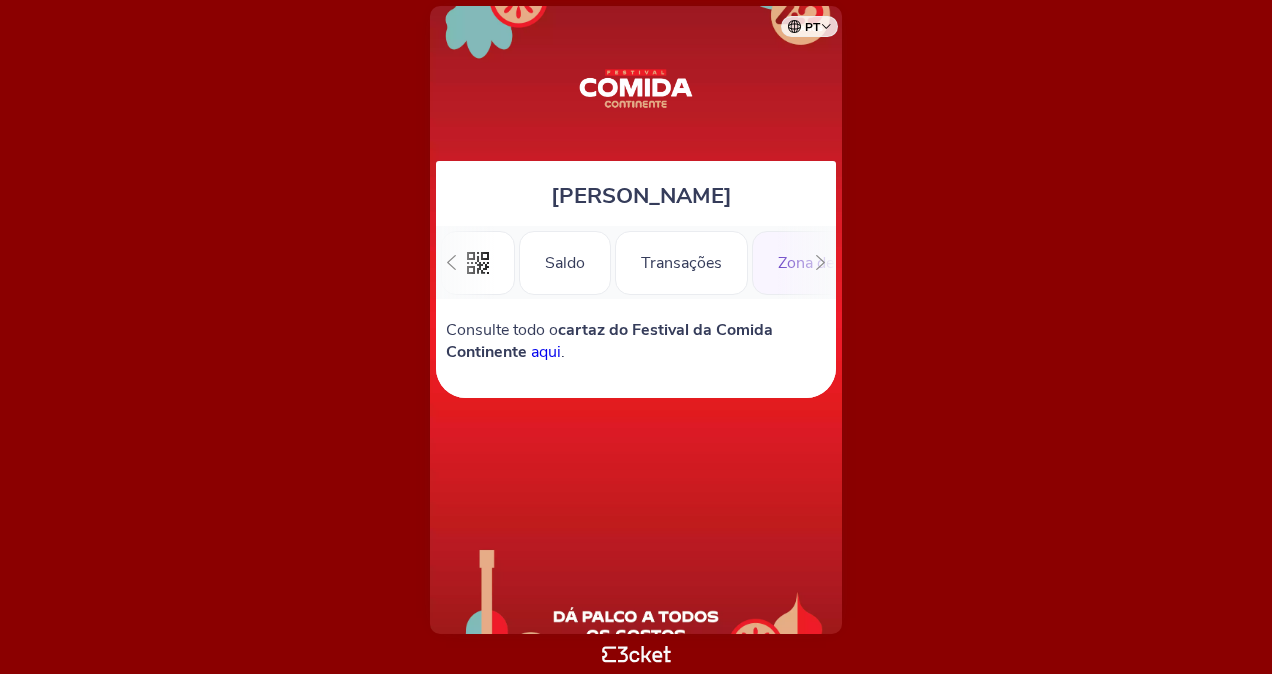 scroll, scrollTop: 0, scrollLeft: 0, axis: both 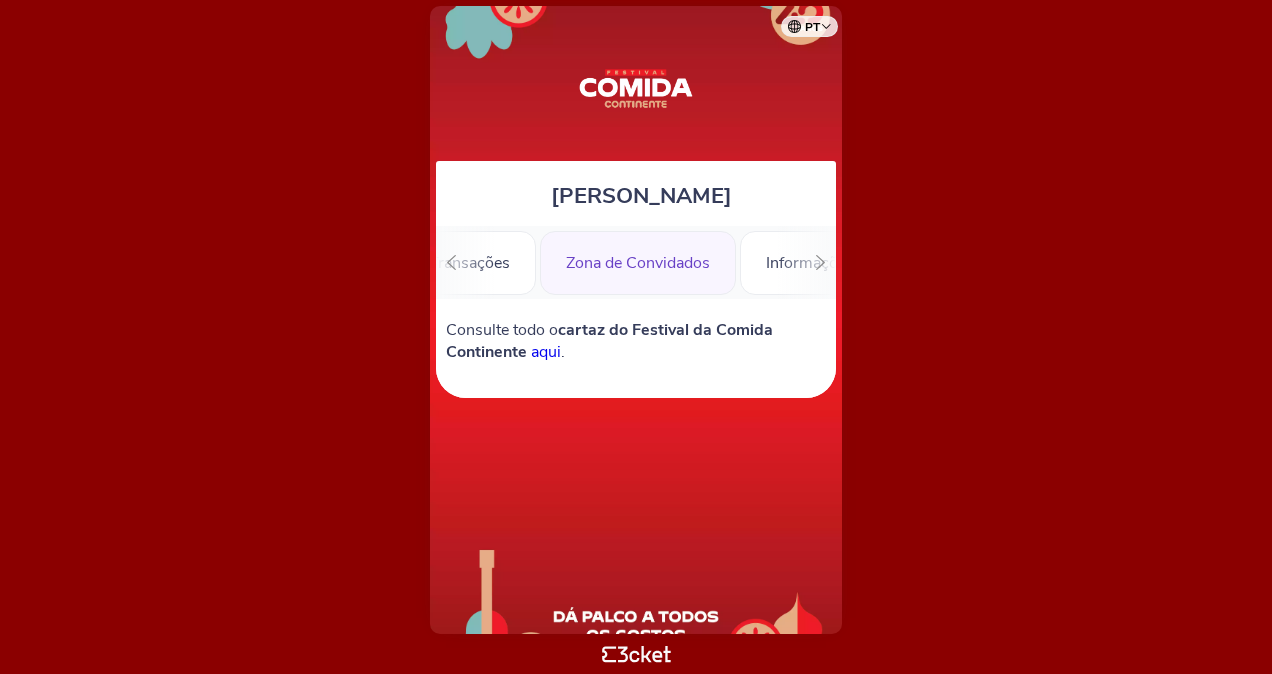 click 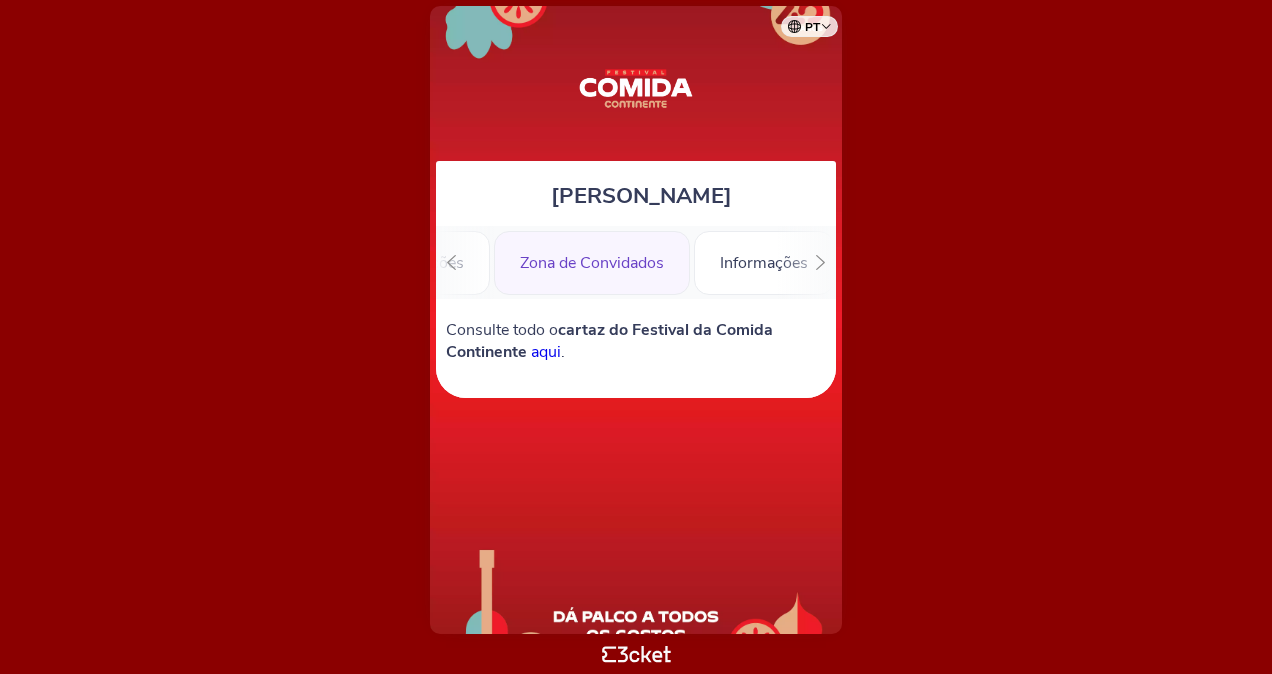 scroll, scrollTop: 0, scrollLeft: 259, axis: horizontal 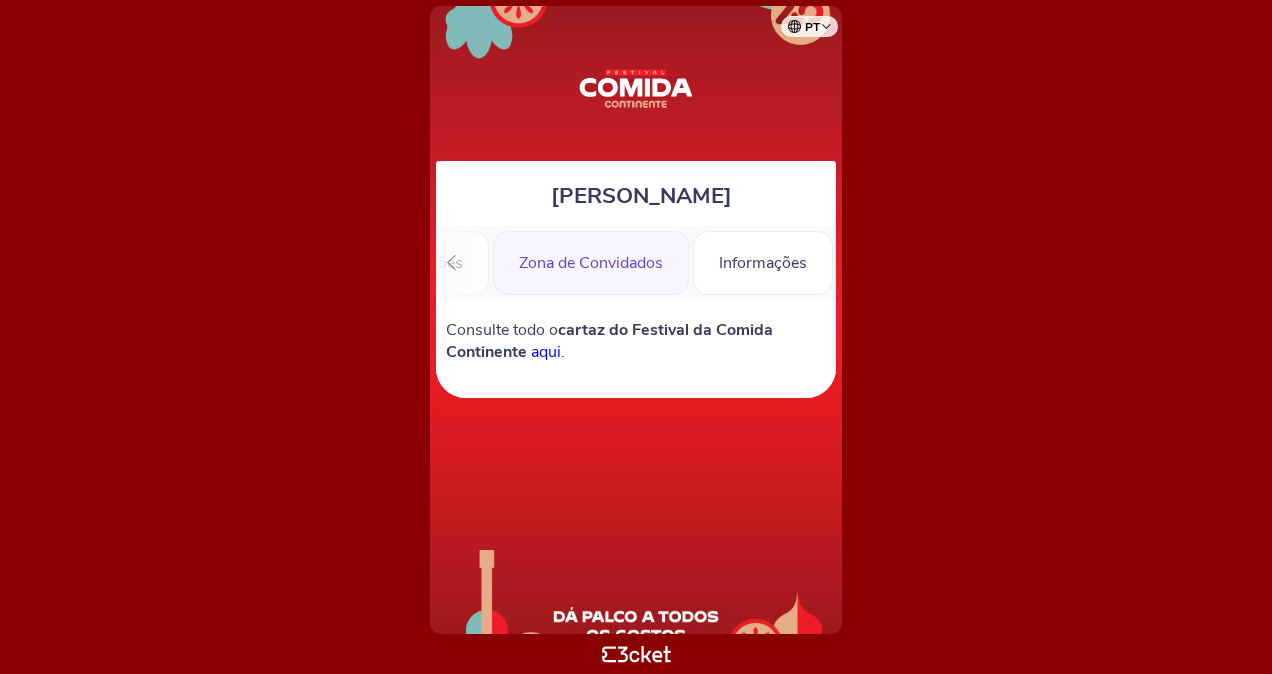 click on "Informações" at bounding box center (763, 263) 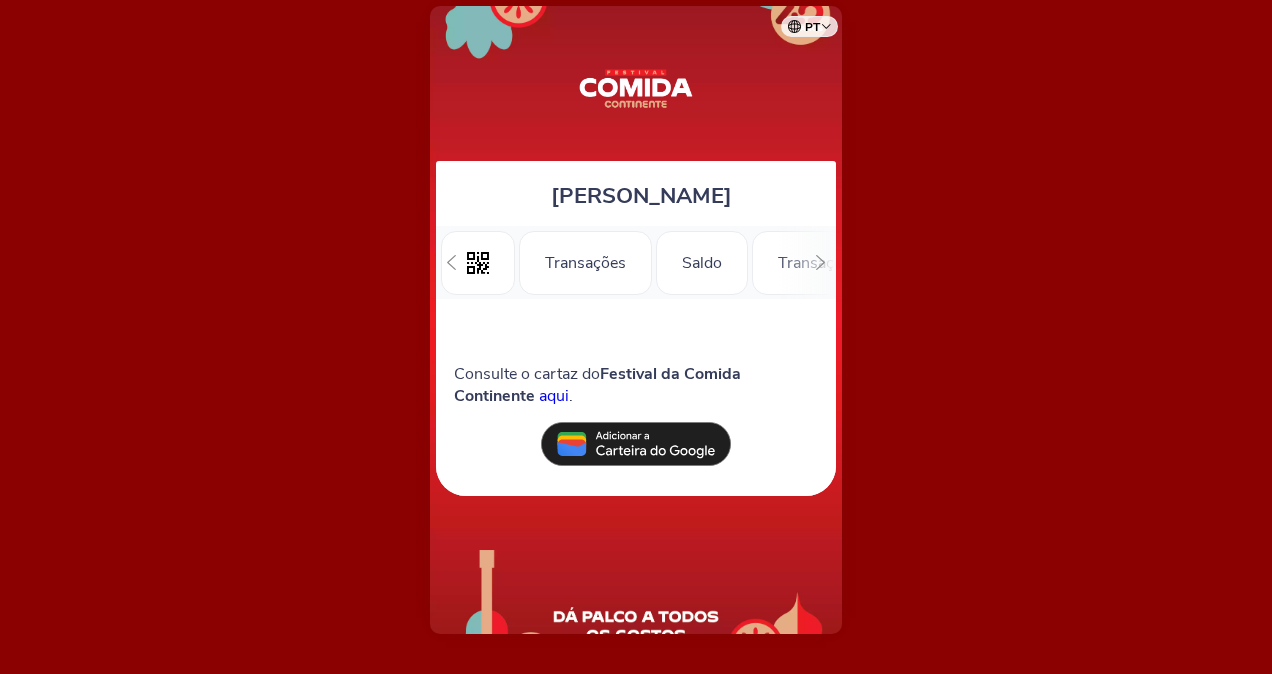 scroll, scrollTop: 0, scrollLeft: 0, axis: both 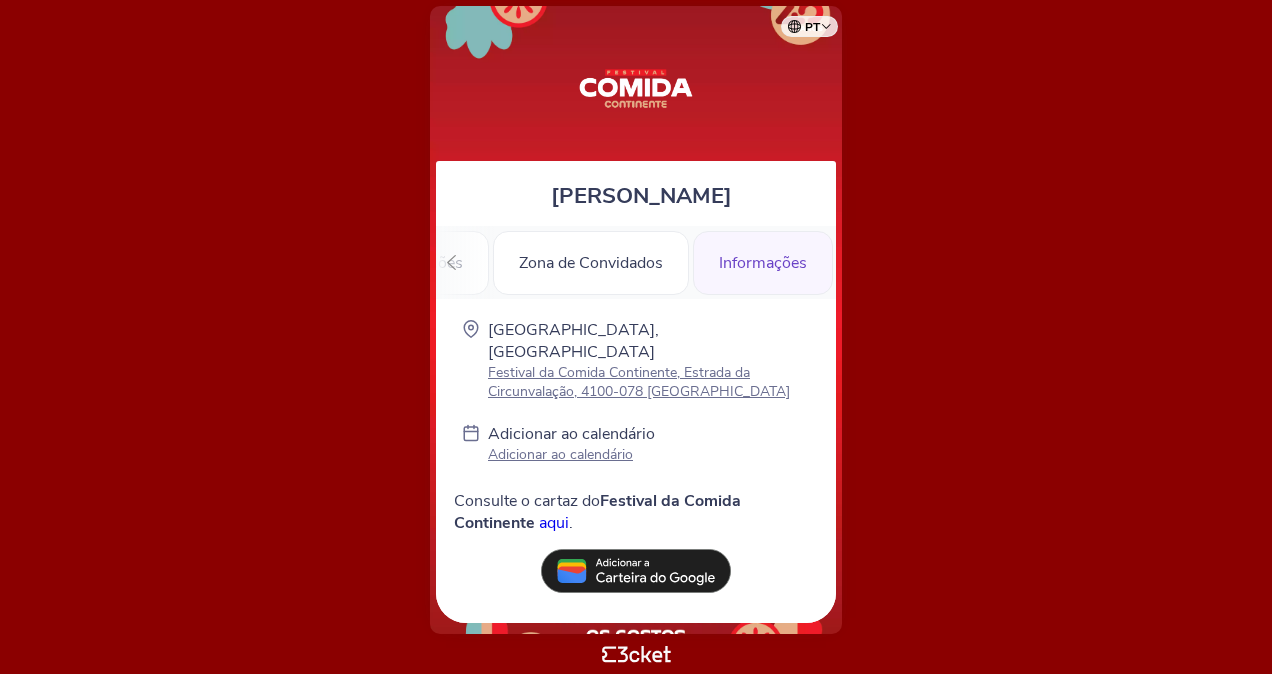 click on "Informações" at bounding box center (763, 263) 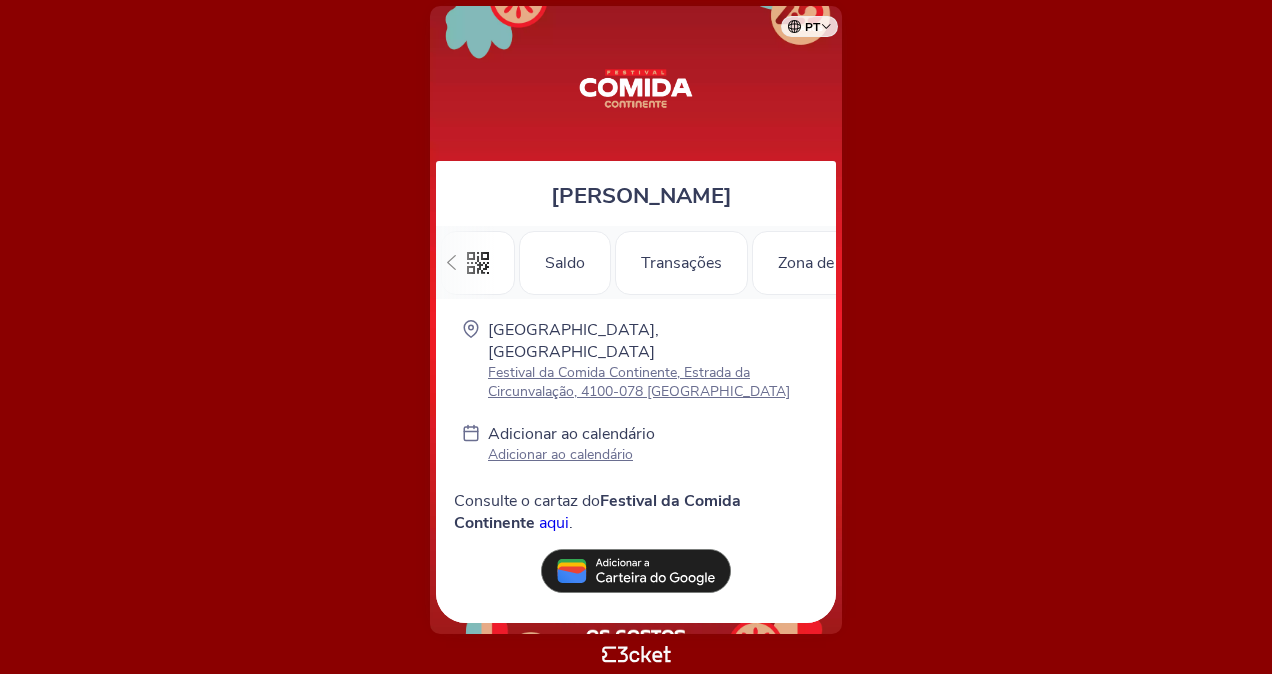 scroll, scrollTop: 0, scrollLeft: 0, axis: both 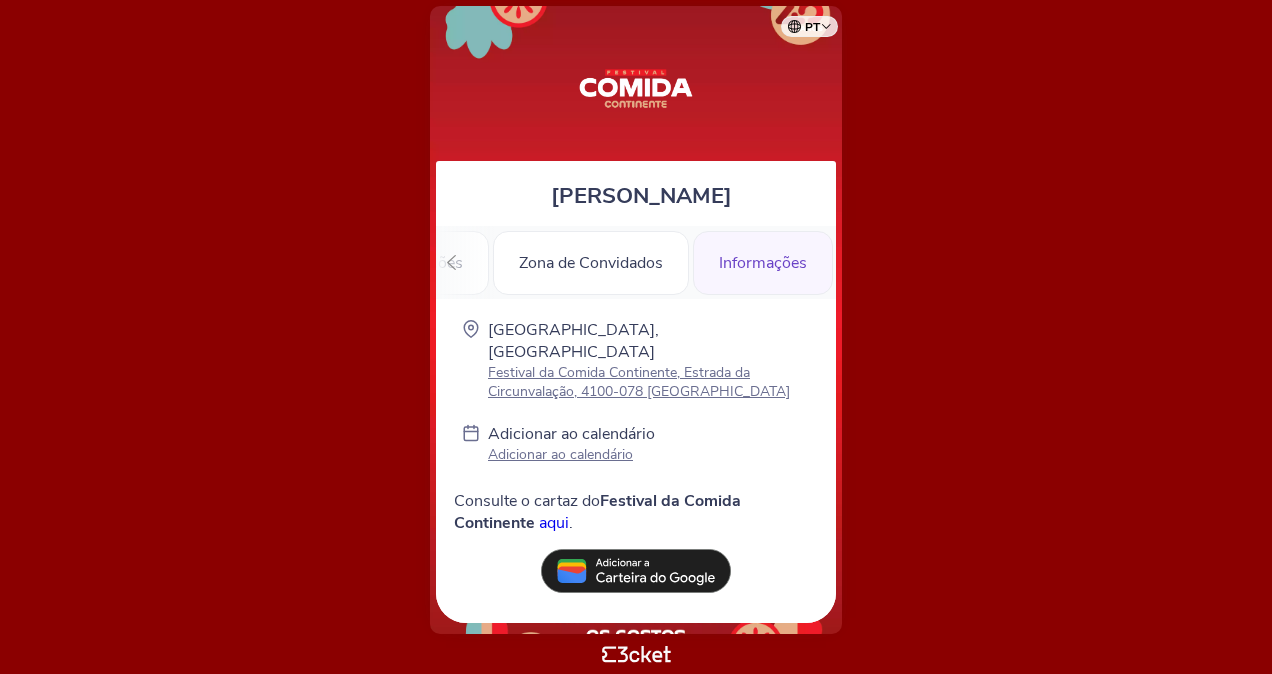 click on "Festival da Comida Continente, Estrada da Circunvalação, 4100-078 [GEOGRAPHIC_DATA]" at bounding box center [649, 382] 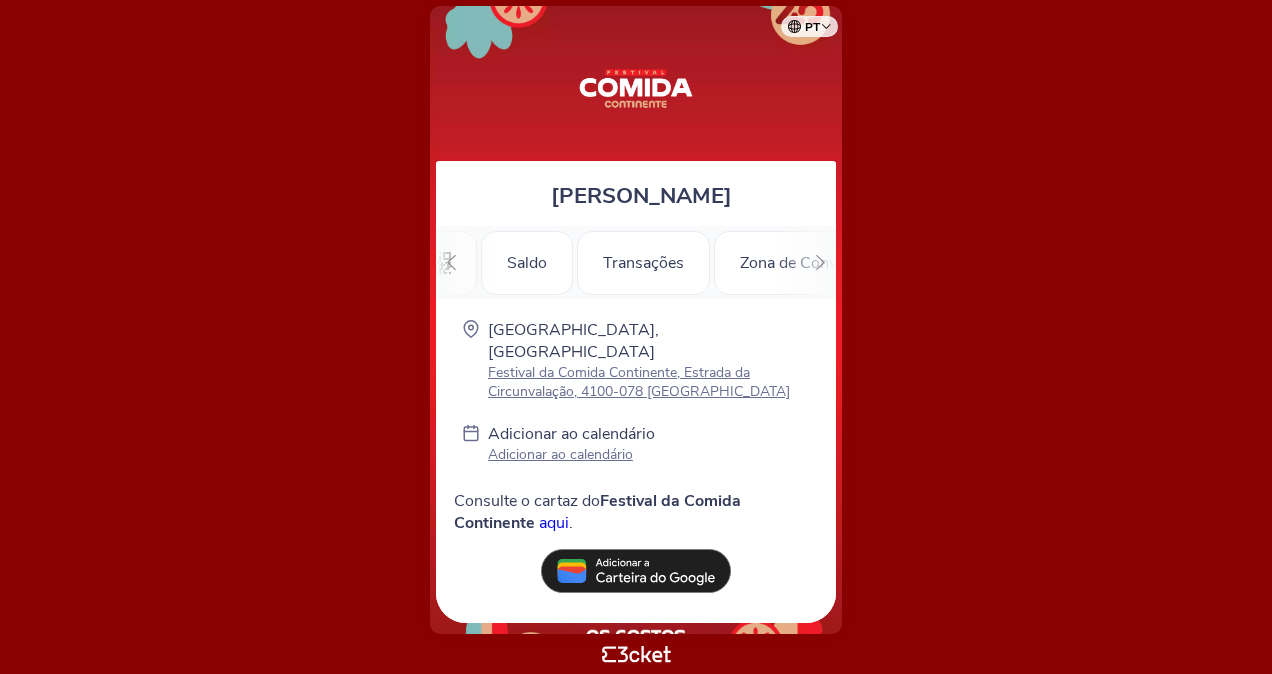 click at bounding box center (451, 262) 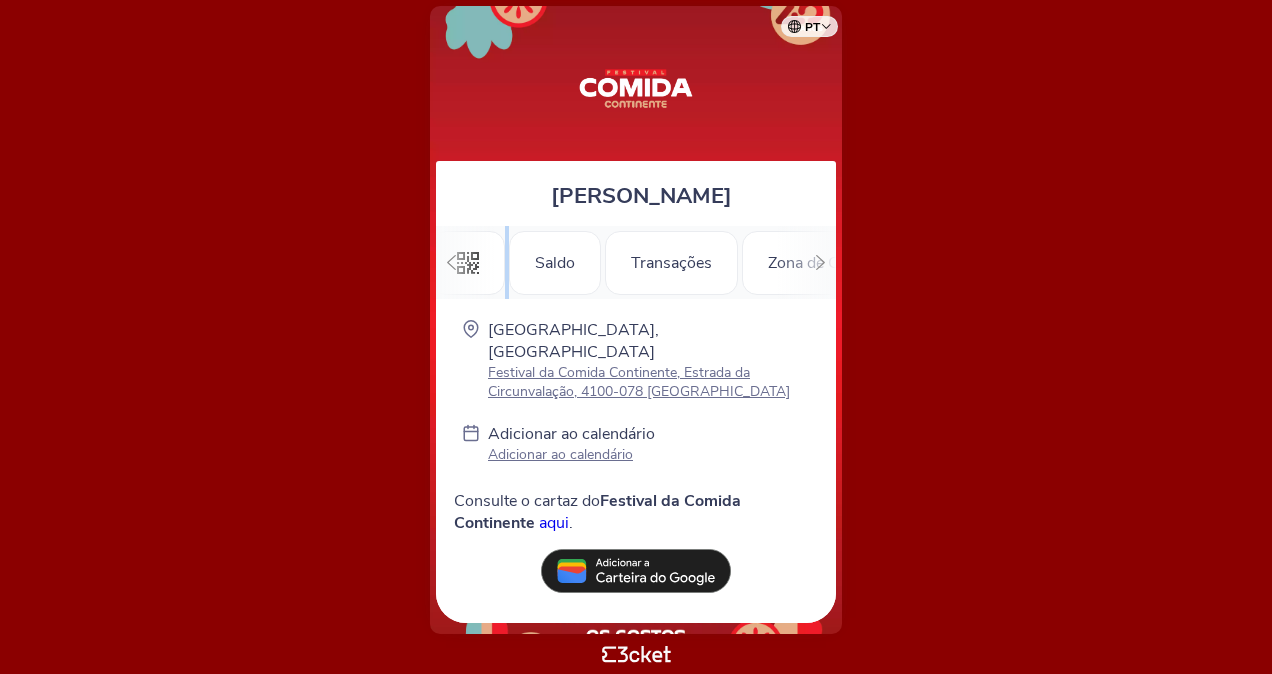 scroll, scrollTop: 0, scrollLeft: 0, axis: both 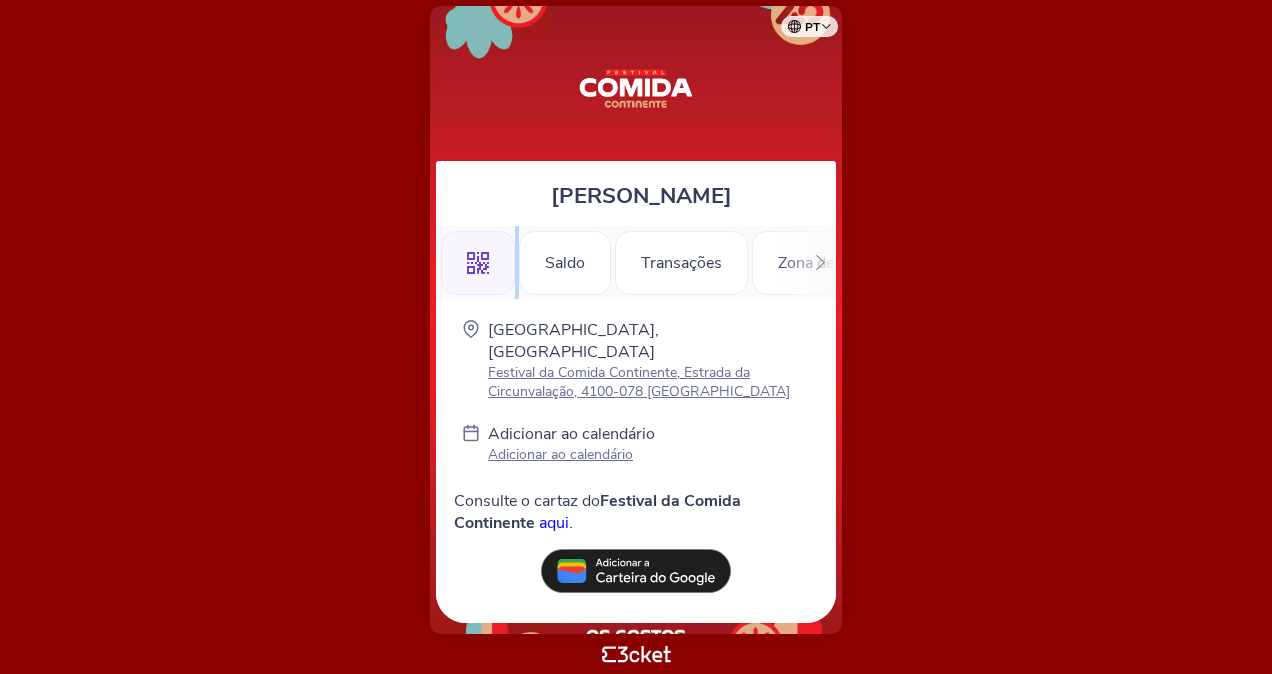 click on ".st0{fill-rule:evenodd;clip-rule:evenodd;}
[GEOGRAPHIC_DATA]
Transações
Zona de Convidados
Informações" at bounding box center (636, 262) 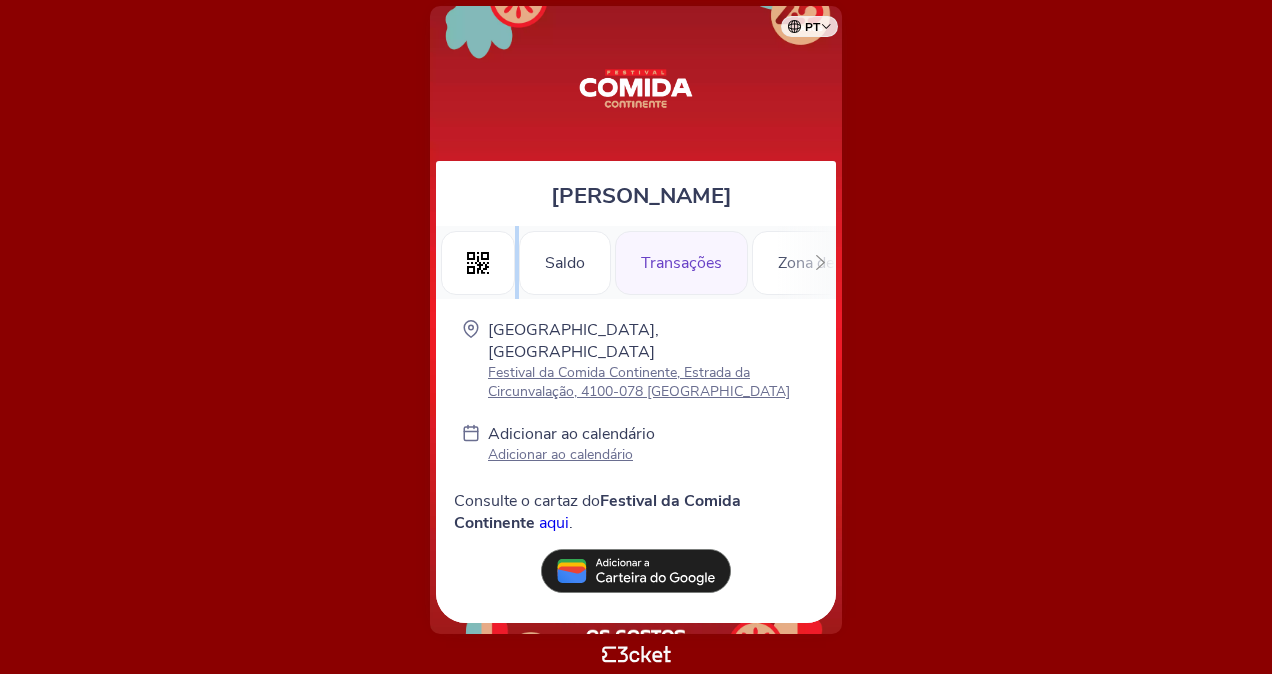 drag, startPoint x: 461, startPoint y: 255, endPoint x: 680, endPoint y: 254, distance: 219.00229 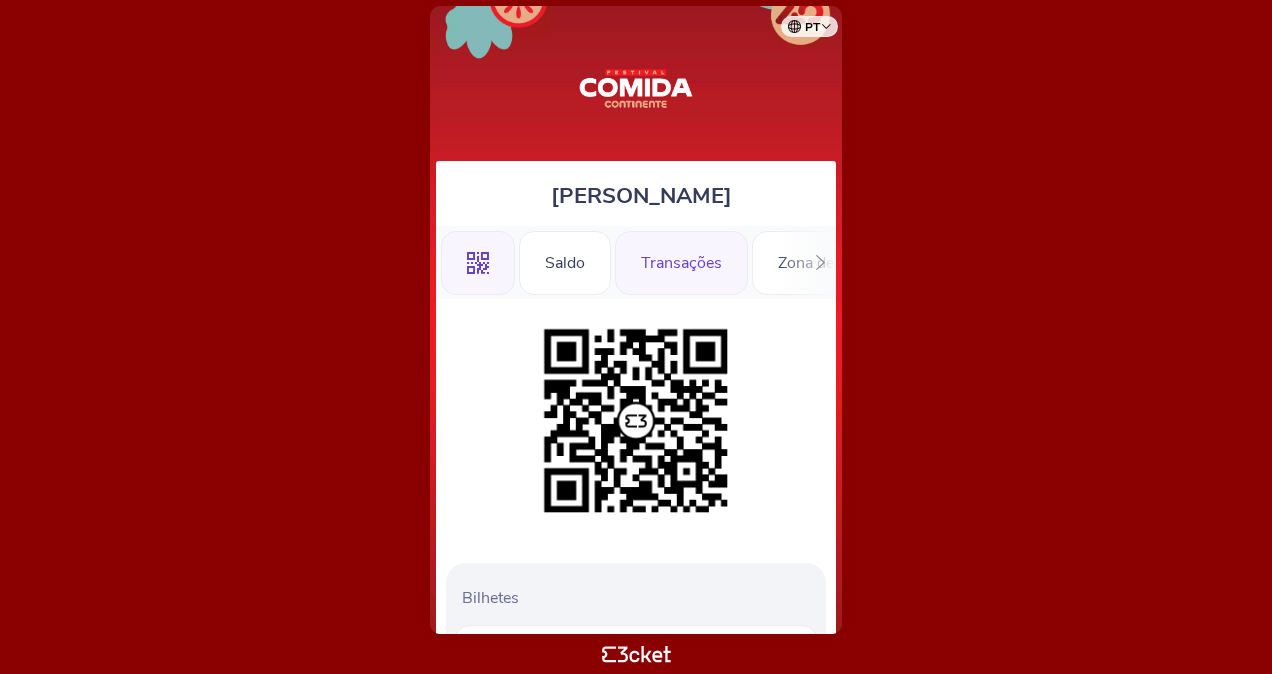 scroll, scrollTop: 0, scrollLeft: 0, axis: both 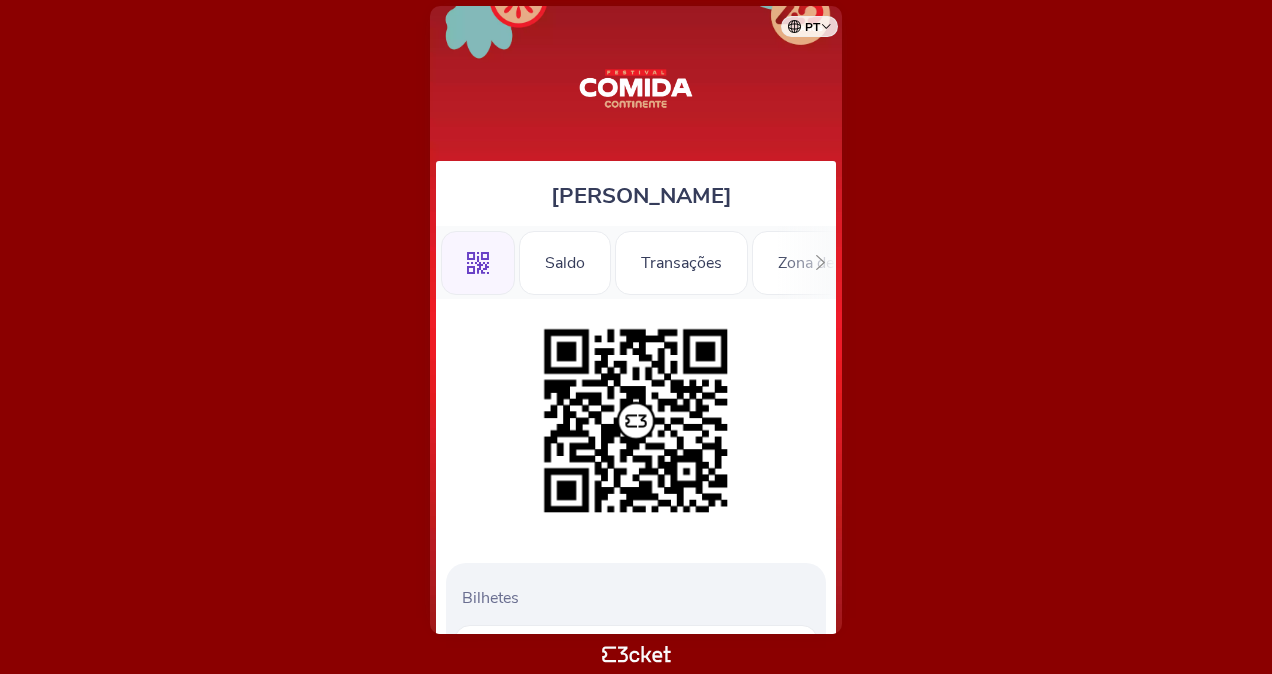 click on ".st0{fill-rule:evenodd;clip-rule:evenodd;}
[GEOGRAPHIC_DATA]
Transações
Zona de Convidados
Informações" at bounding box center (636, 262) 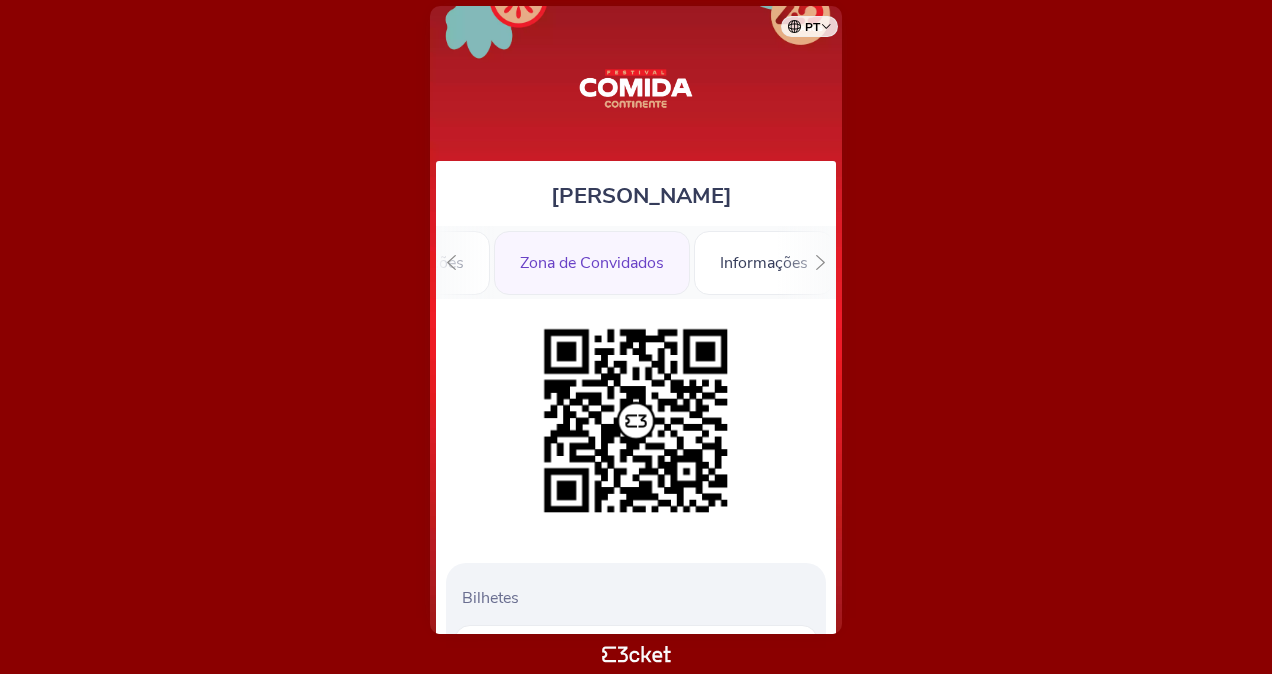 scroll, scrollTop: 0, scrollLeft: 259, axis: horizontal 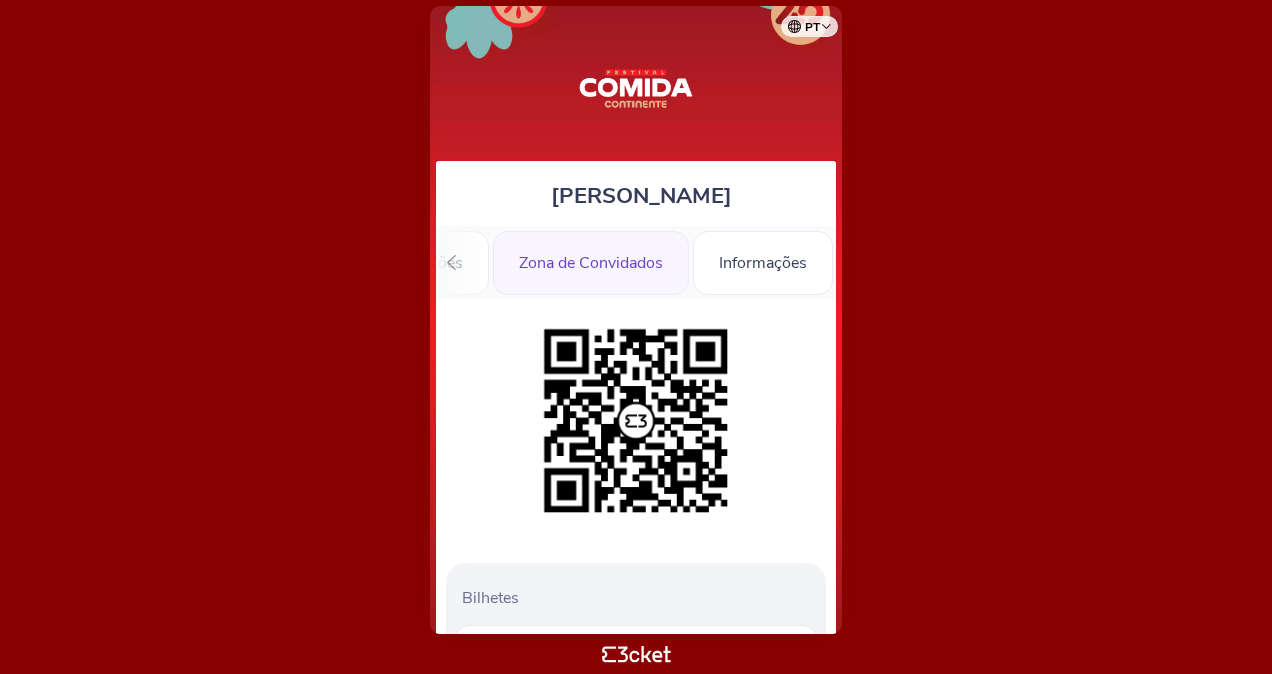 click on "Zona de Convidados" at bounding box center [591, 263] 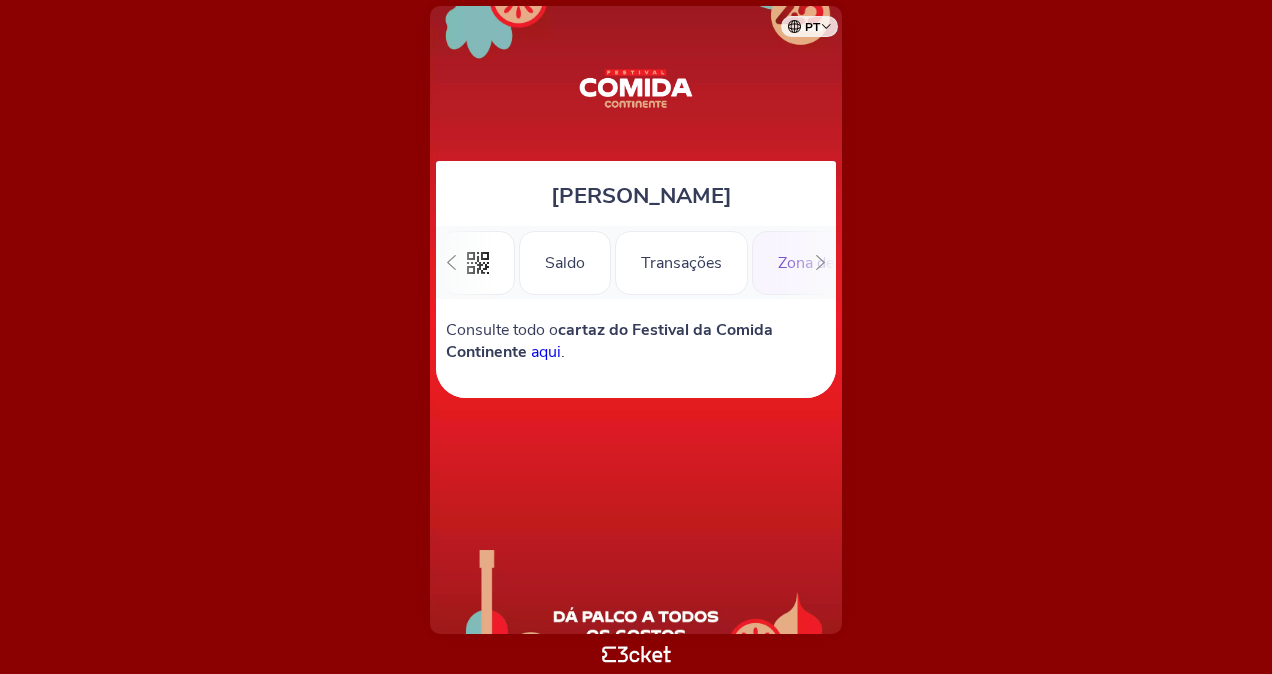 scroll, scrollTop: 0, scrollLeft: 0, axis: both 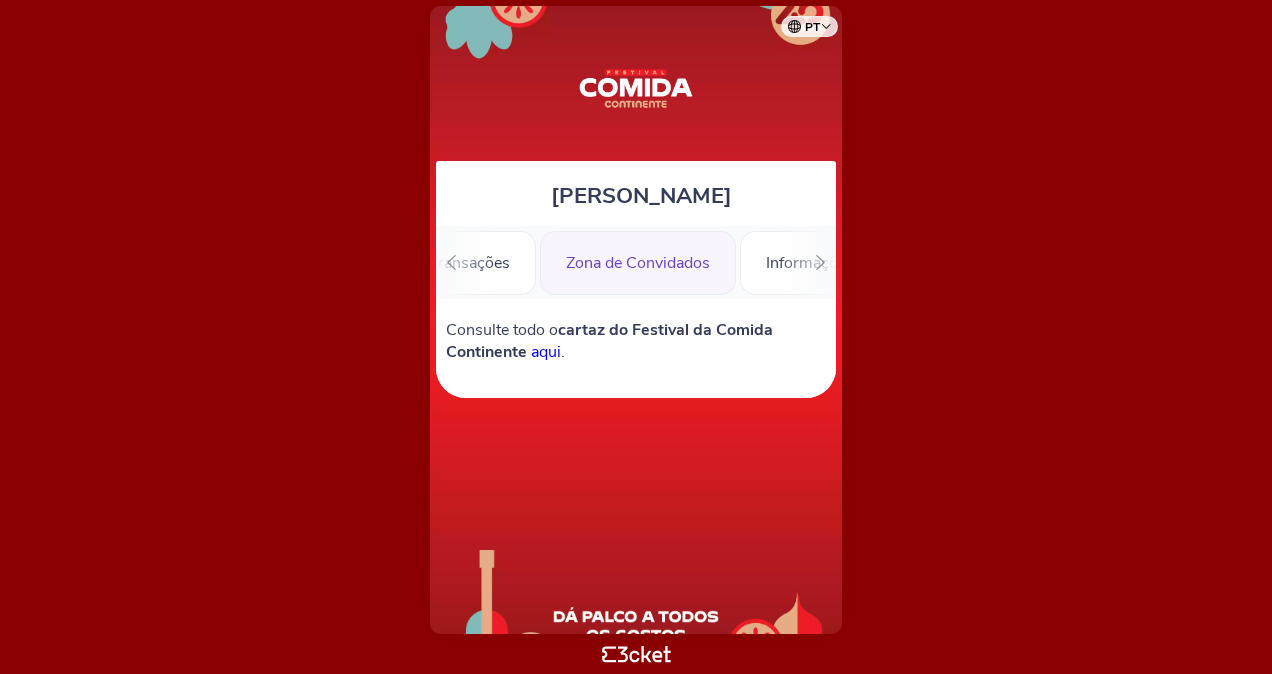 click on ".st0{fill-rule:evenodd;clip-rule:evenodd;}
[GEOGRAPHIC_DATA]
Transações
Zona de Convidados
Informações" at bounding box center [636, 262] 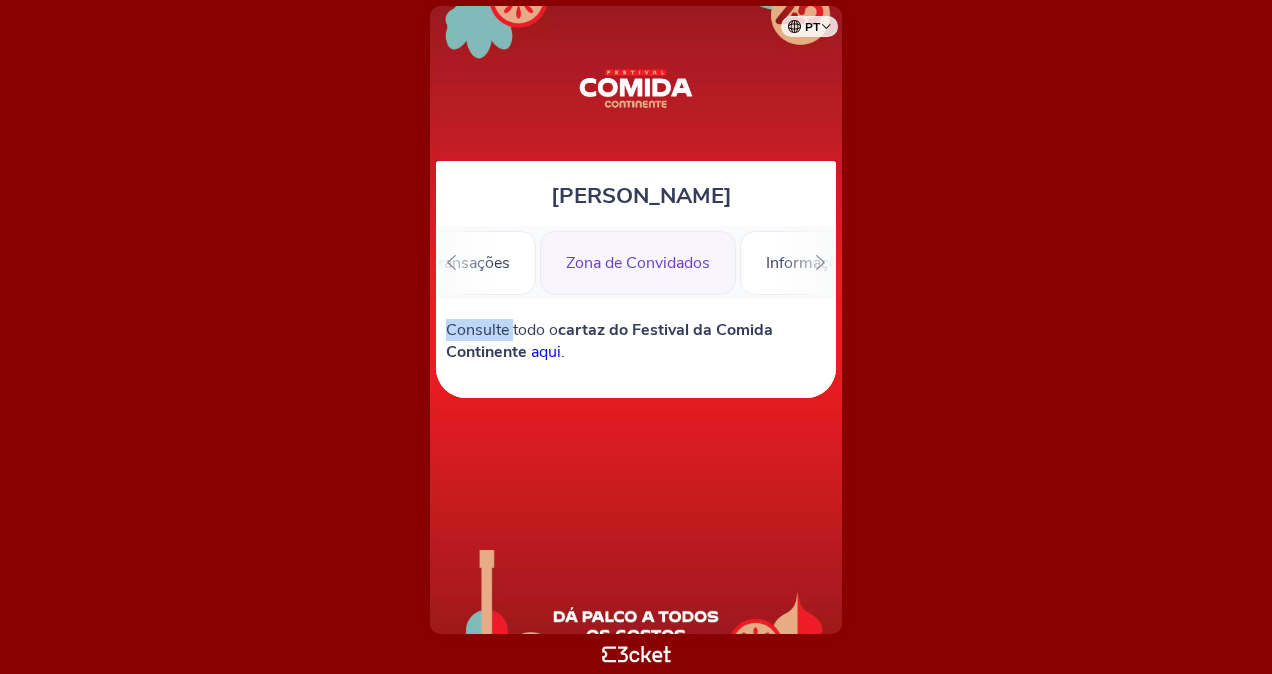 click on ".st0{fill-rule:evenodd;clip-rule:evenodd;}
Saldo
Transações
Zona de Convidados
Informações" at bounding box center (636, 262) 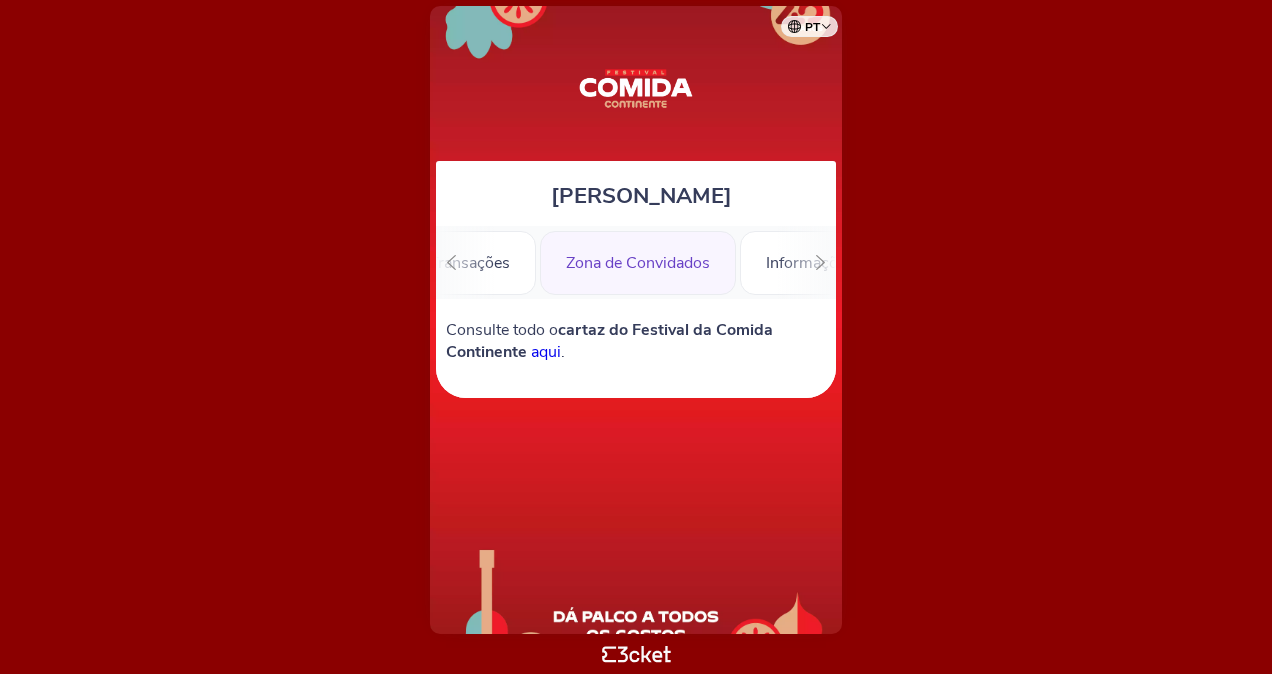 drag, startPoint x: 786, startPoint y: 272, endPoint x: 826, endPoint y: 270, distance: 40.04997 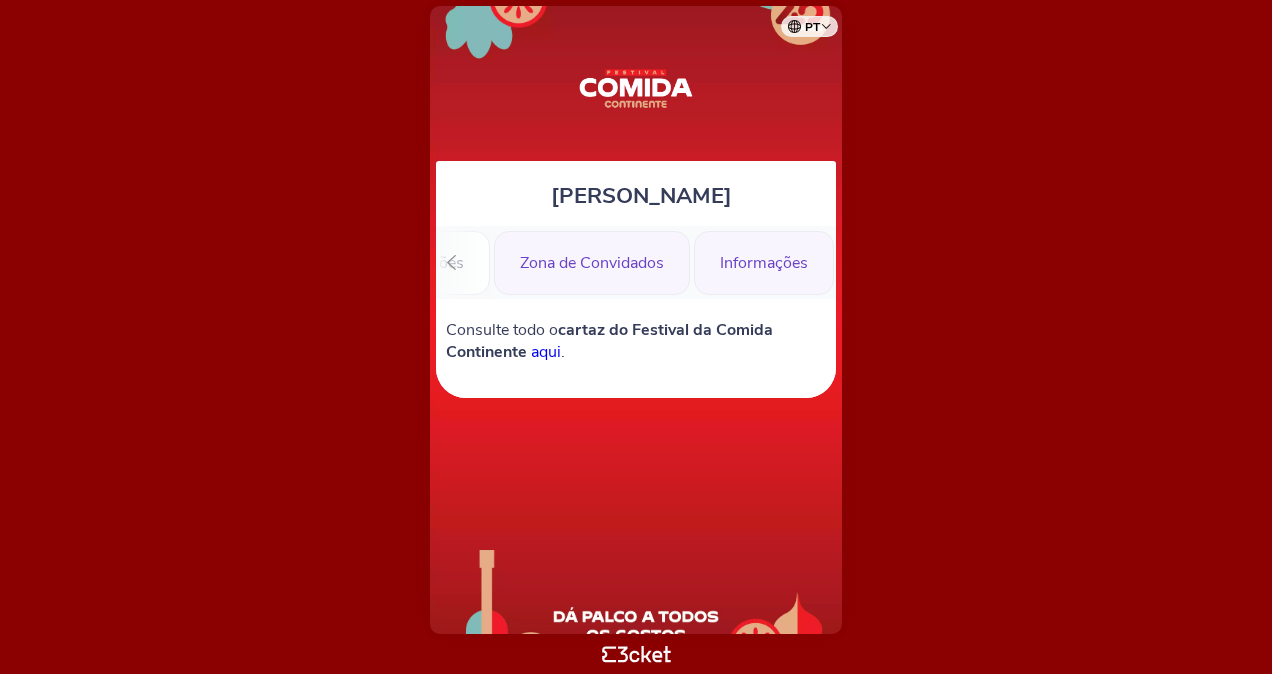 scroll, scrollTop: 0, scrollLeft: 259, axis: horizontal 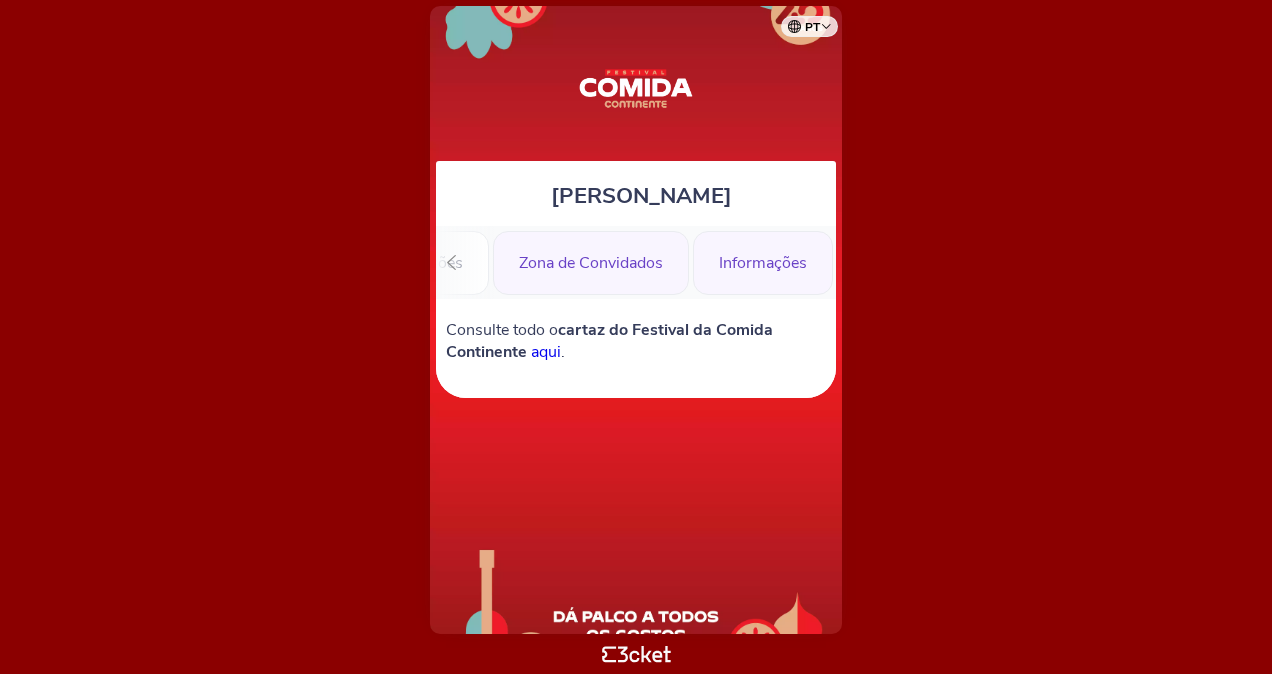 click on "Informações" at bounding box center (763, 263) 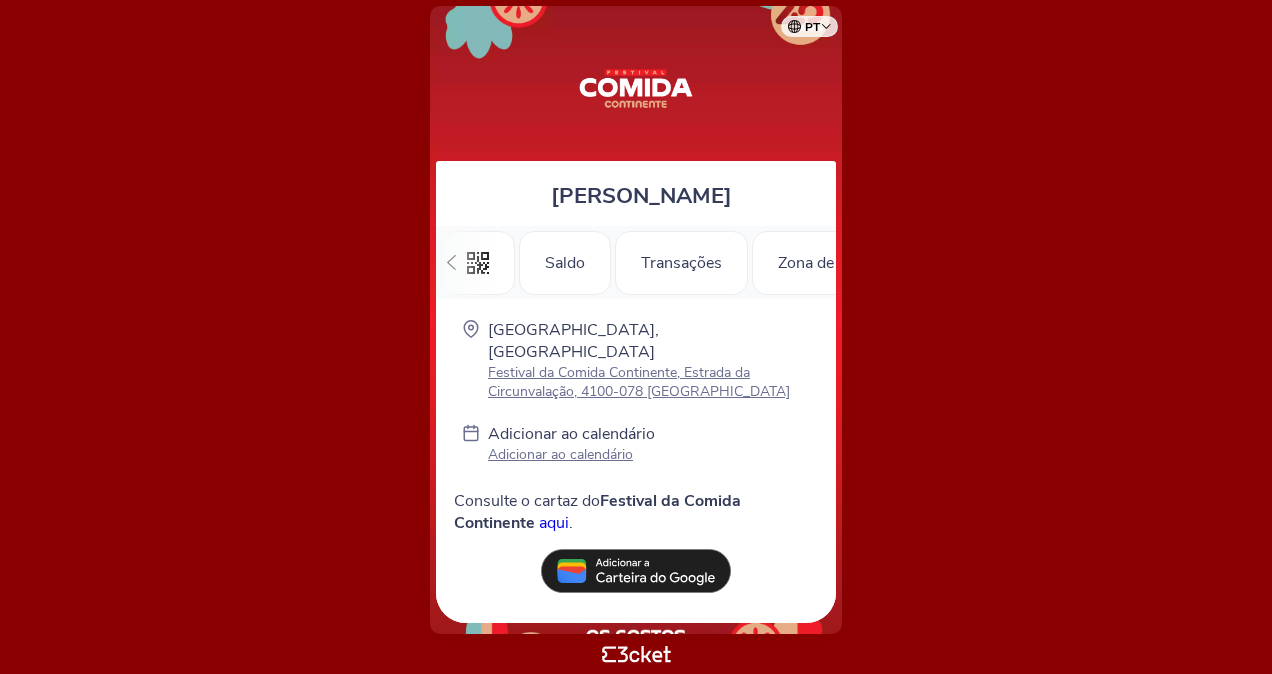 scroll, scrollTop: 0, scrollLeft: 0, axis: both 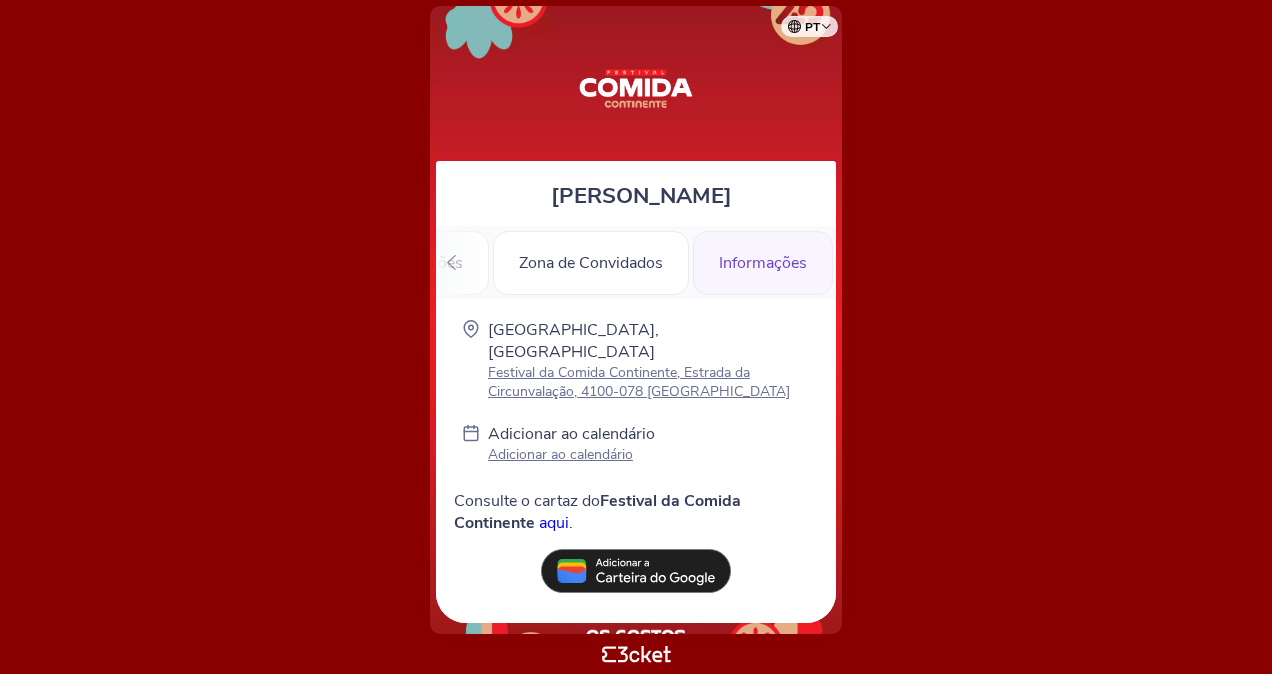 click on "Festival da Comida Continente, Estrada da Circunvalação, 4100-078 Matosinhos" at bounding box center [649, 382] 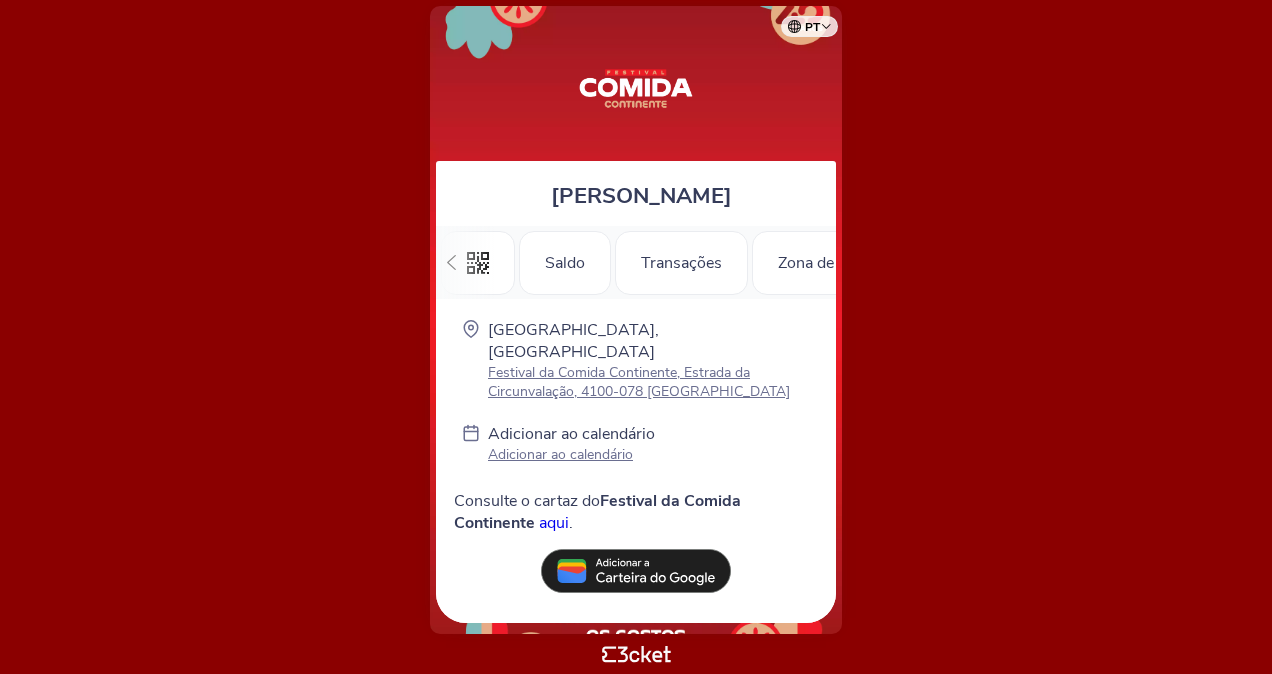 scroll, scrollTop: 0, scrollLeft: 0, axis: both 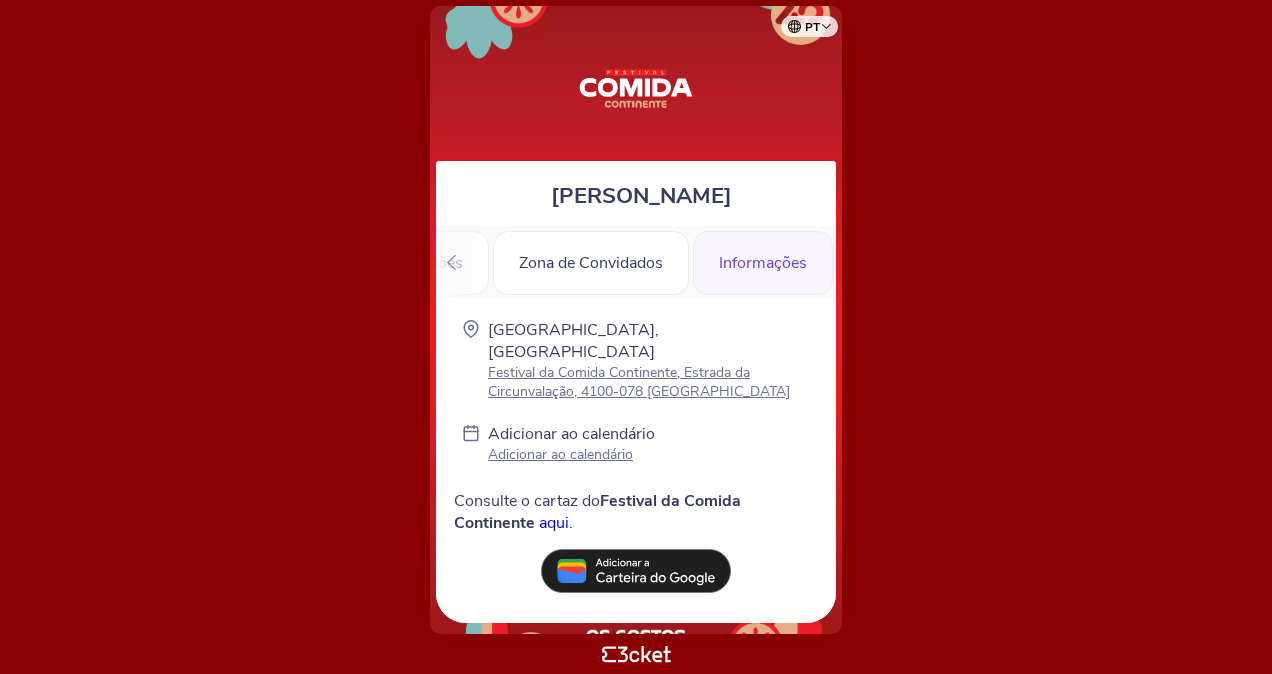 click on "Informações" at bounding box center (763, 263) 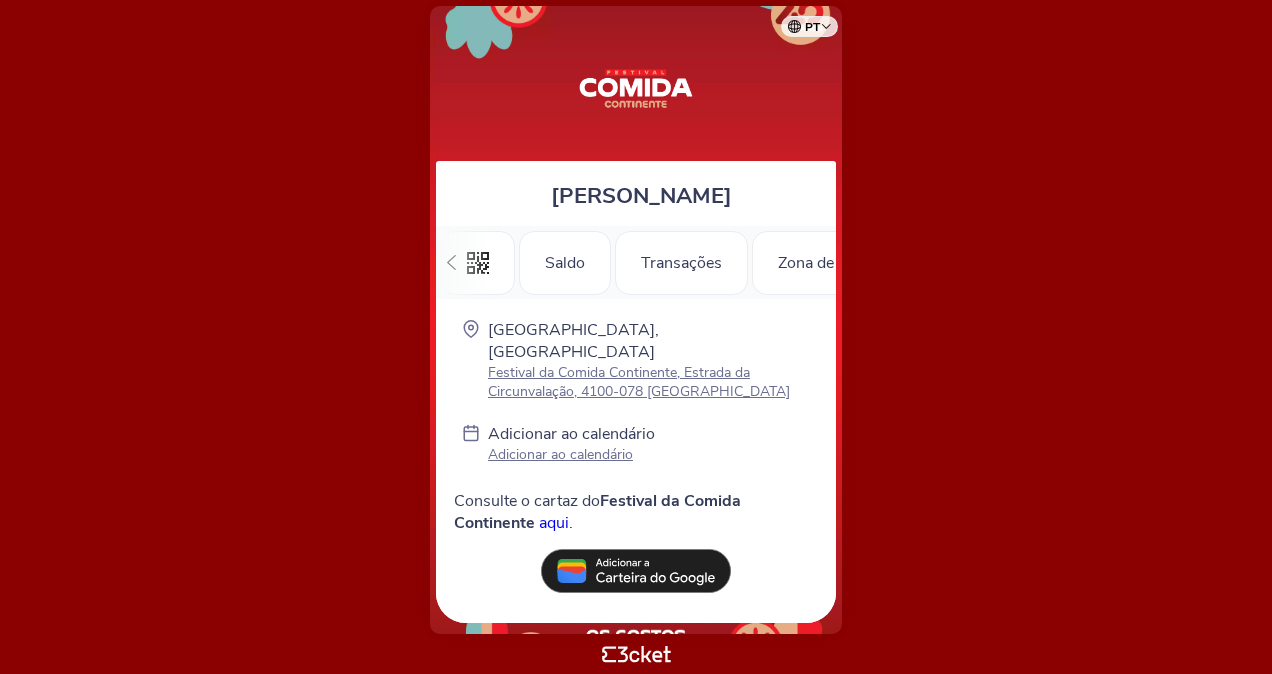 scroll, scrollTop: 0, scrollLeft: 0, axis: both 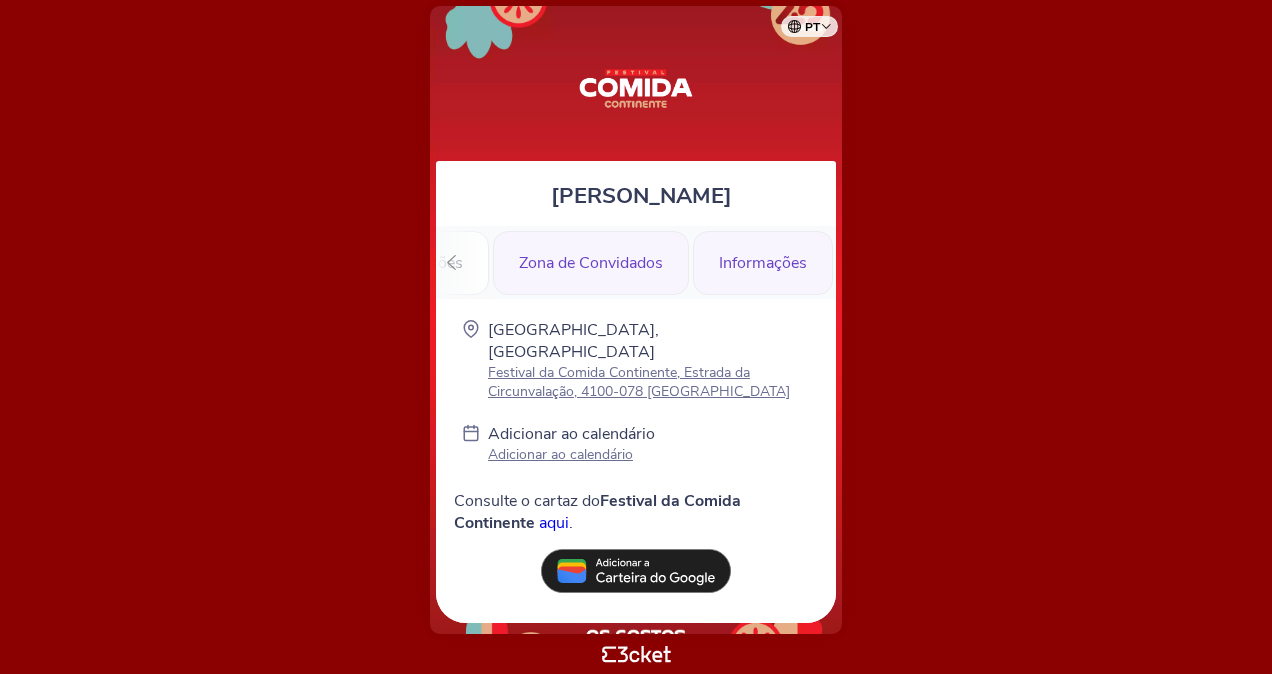 click on "Zona de Convidados" at bounding box center (591, 263) 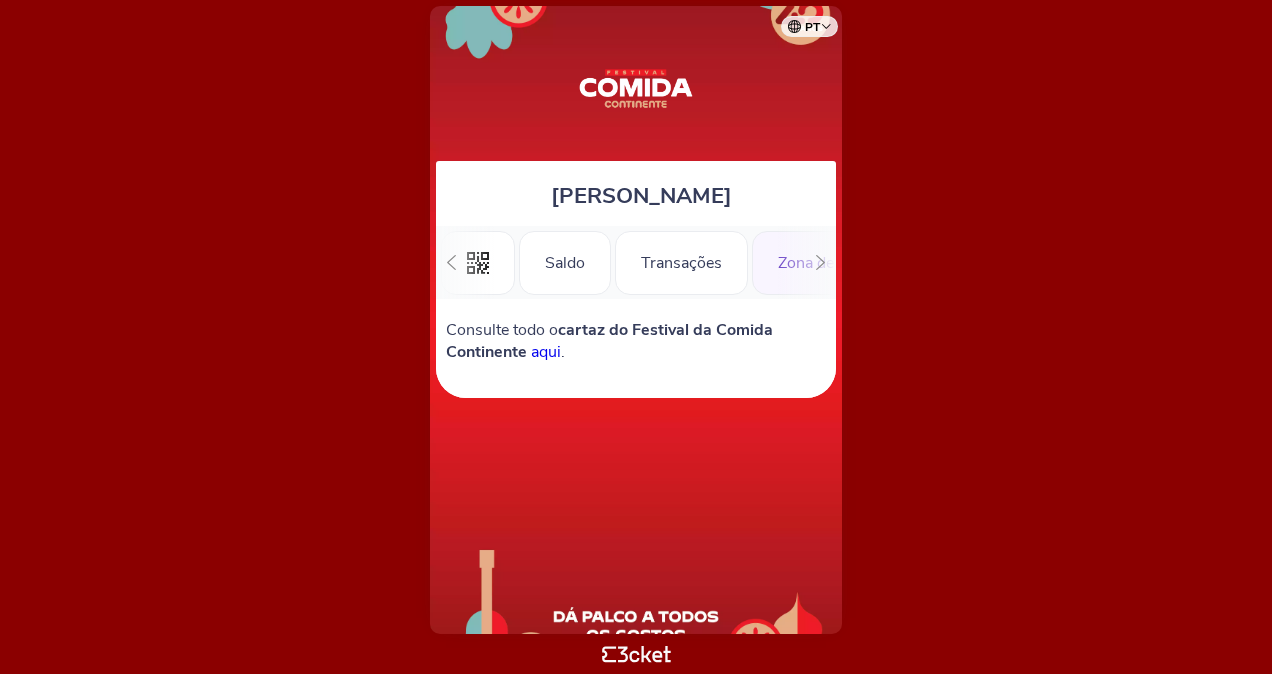 scroll, scrollTop: 0, scrollLeft: 0, axis: both 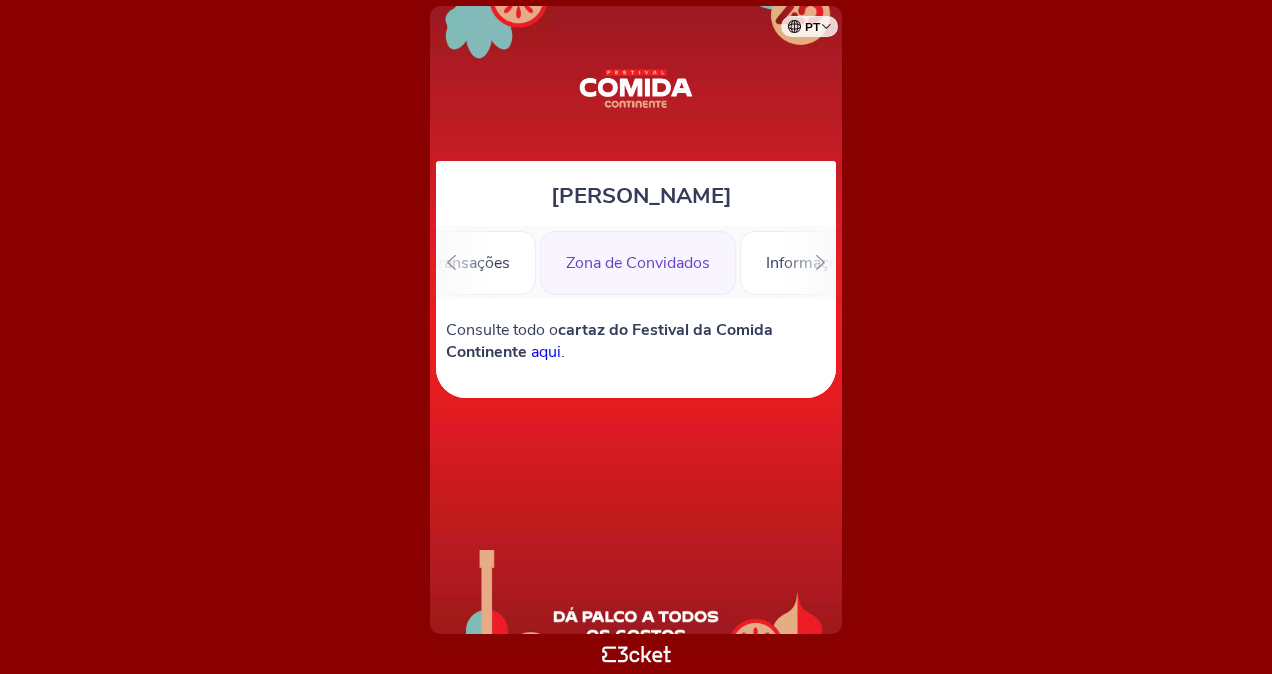 click on "aqui" at bounding box center [546, 352] 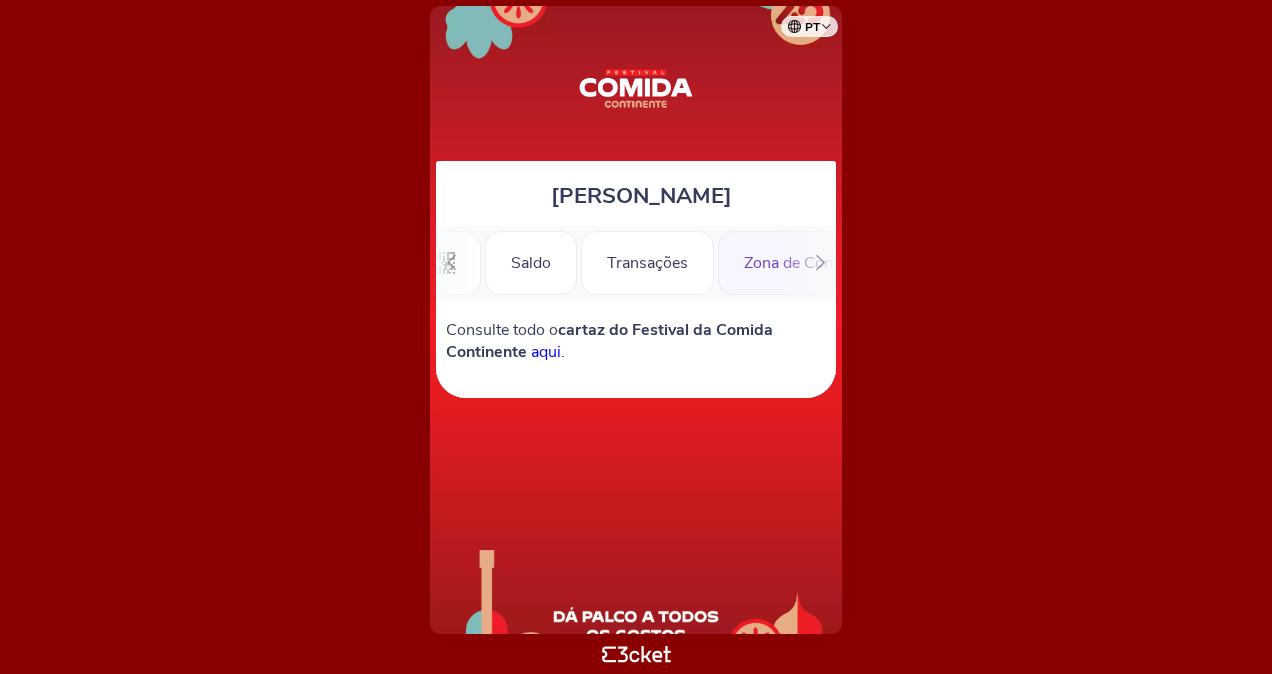 scroll, scrollTop: 0, scrollLeft: 7, axis: horizontal 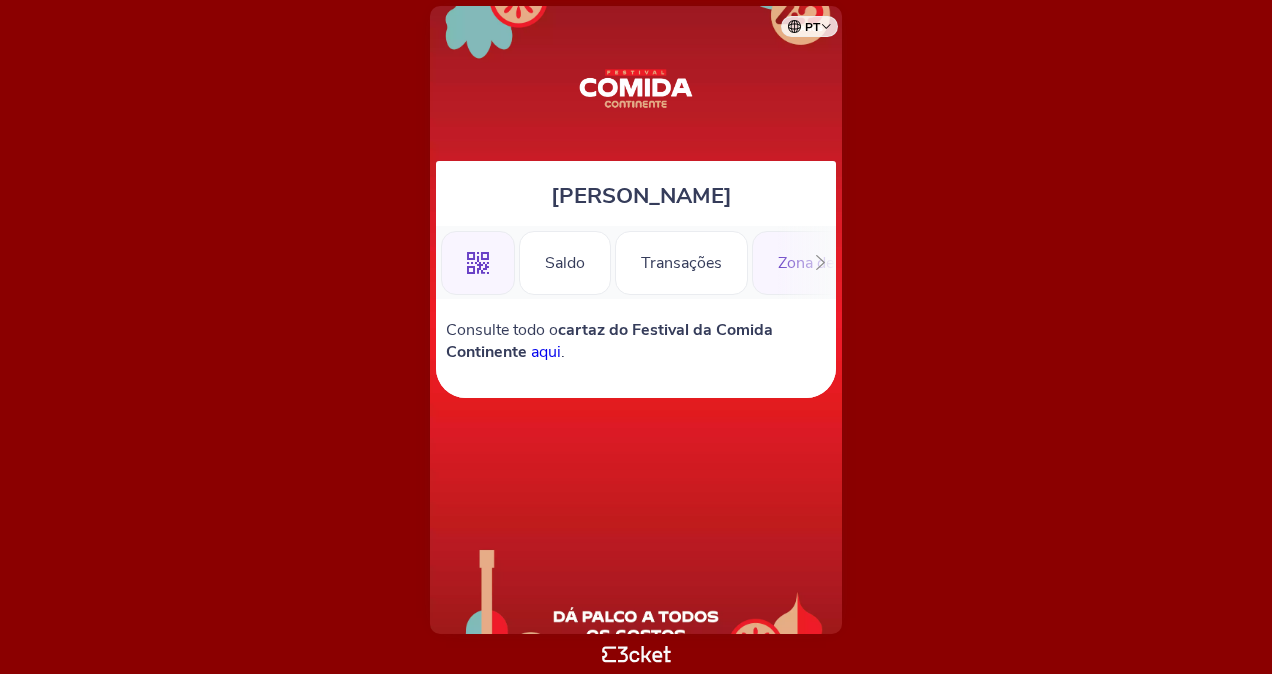 click on ".st0{fill-rule:evenodd;clip-rule:evenodd;}
Saldo
Transações
Zona de Convidados
Informações" at bounding box center [636, 262] 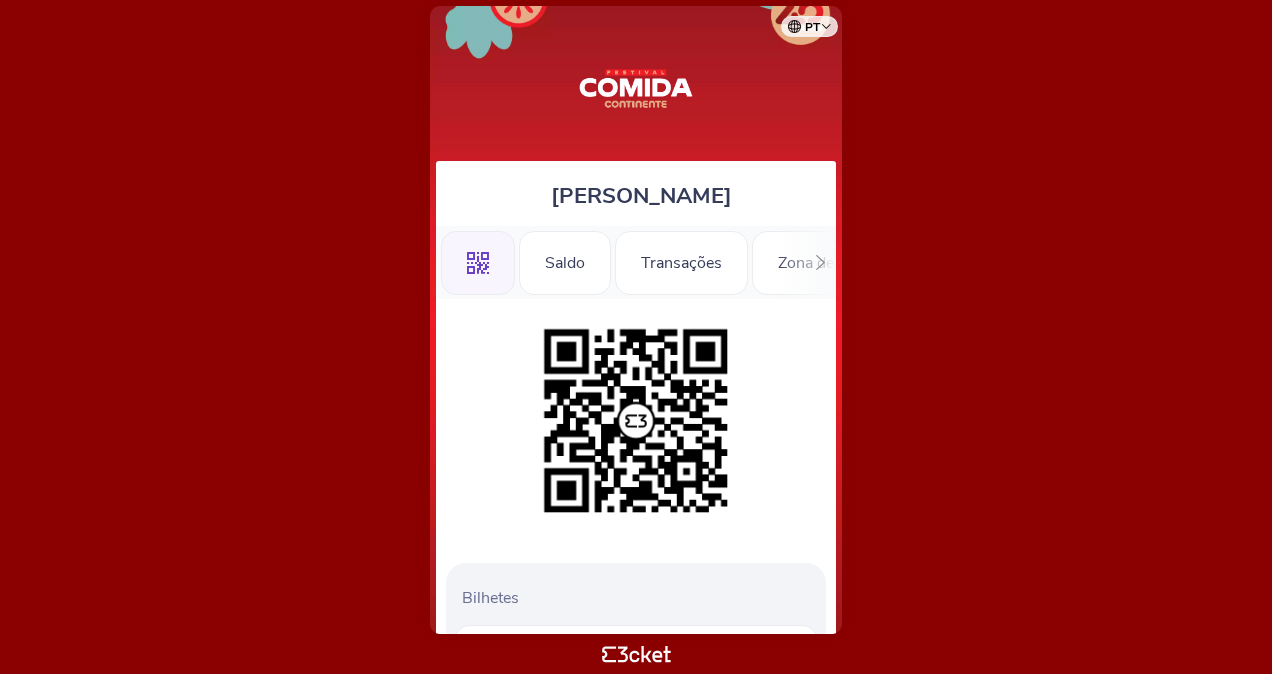 scroll, scrollTop: 0, scrollLeft: 0, axis: both 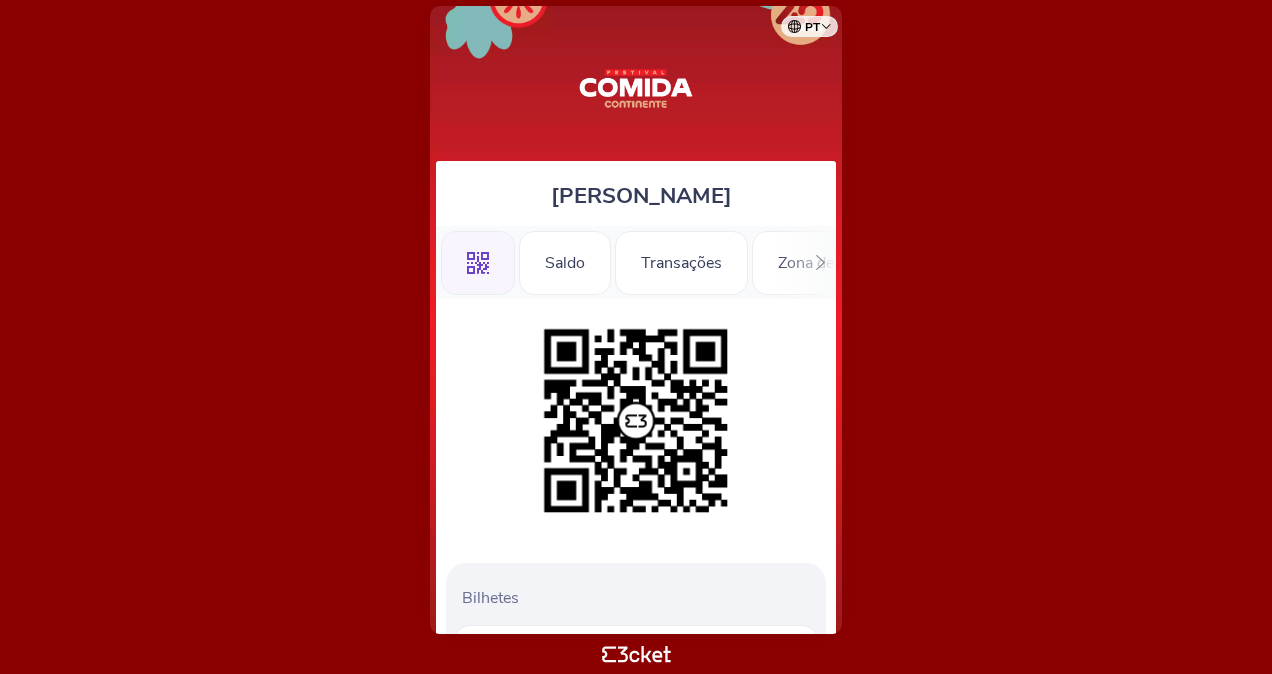 click on "Bilhetes" at bounding box center [640, 598] 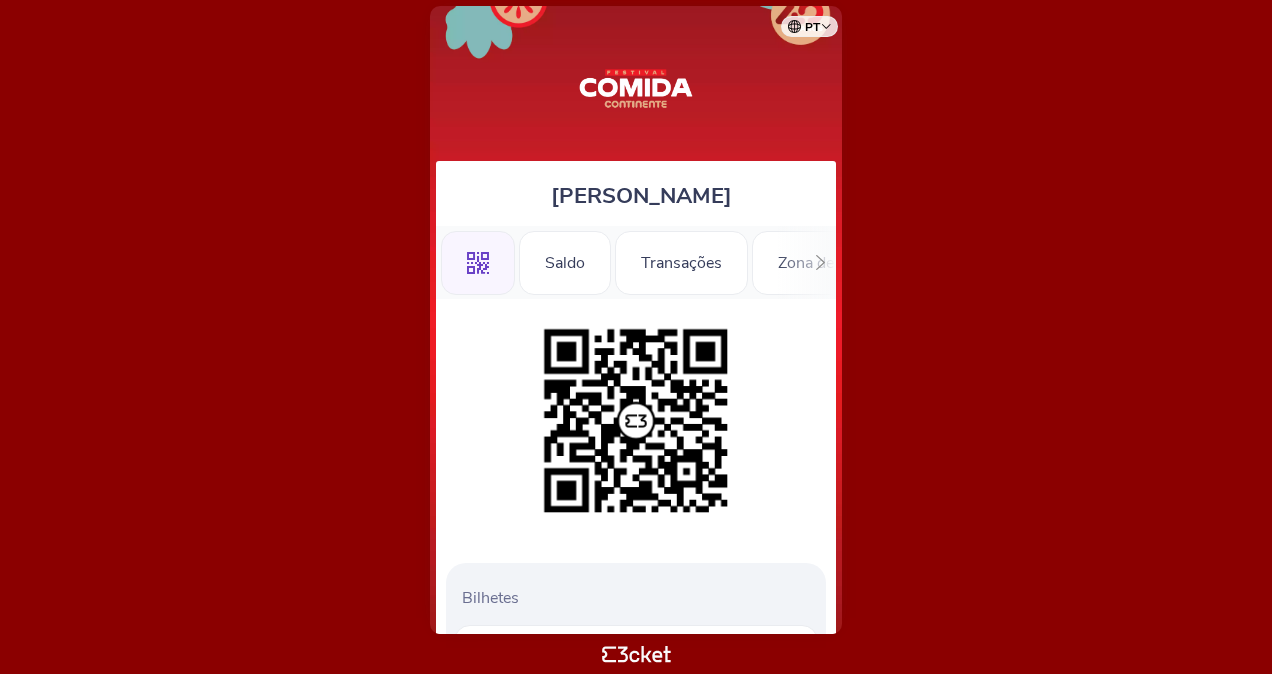 scroll, scrollTop: 0, scrollLeft: 0, axis: both 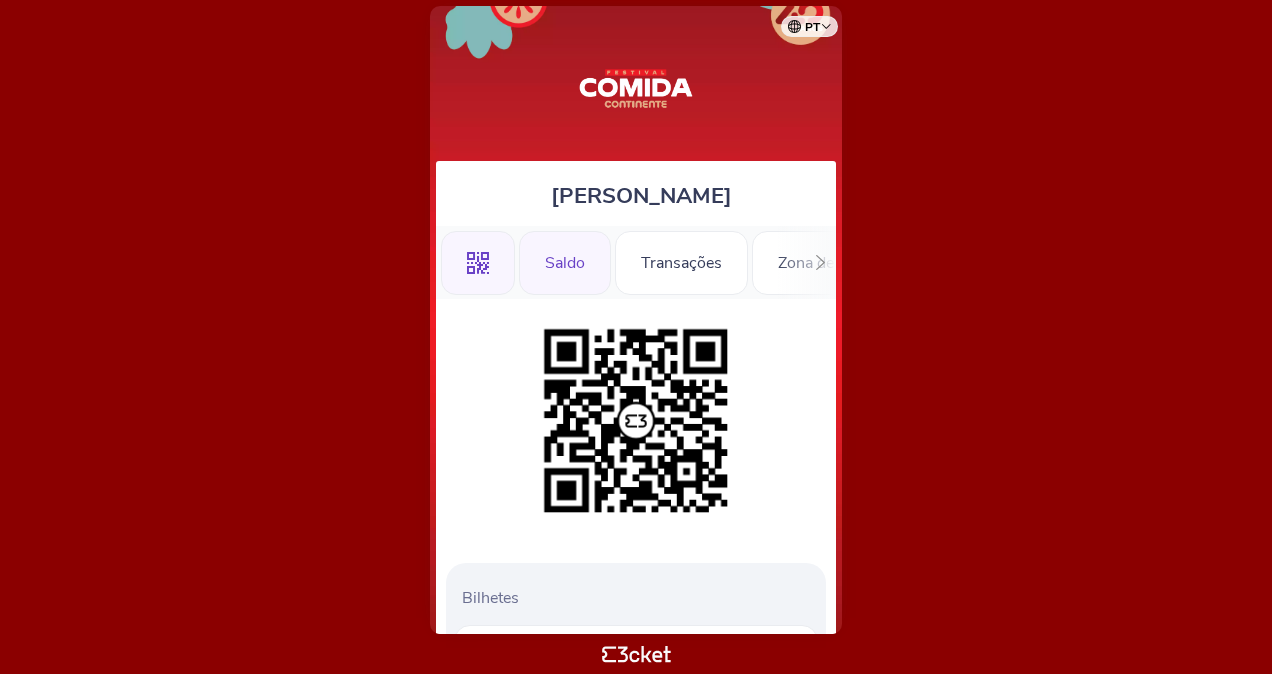 click on "Saldo" at bounding box center (565, 263) 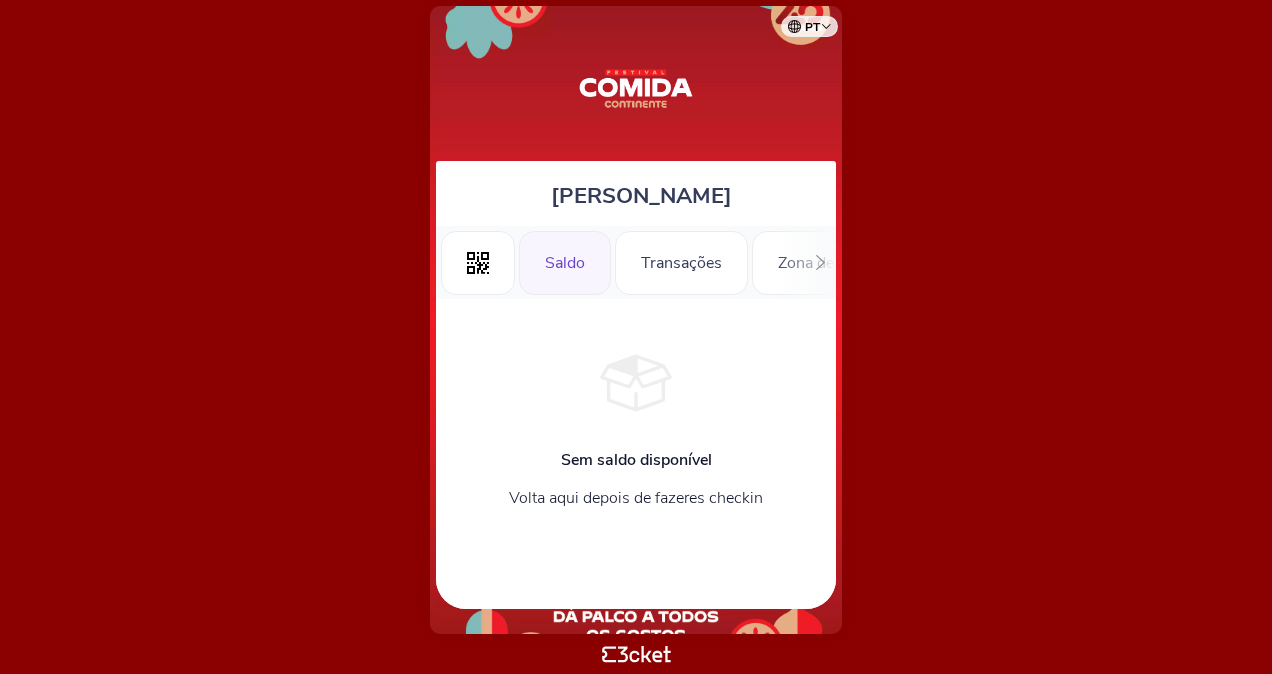 scroll, scrollTop: 0, scrollLeft: 0, axis: both 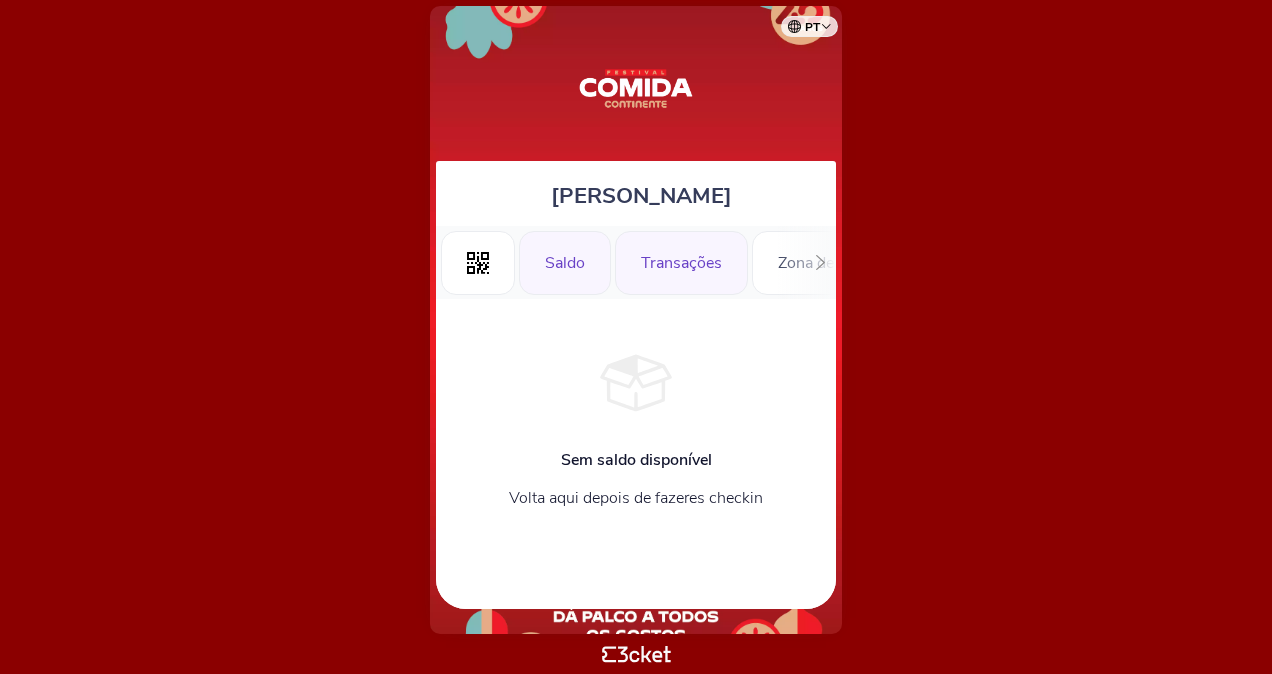 click on "Transações" at bounding box center [681, 263] 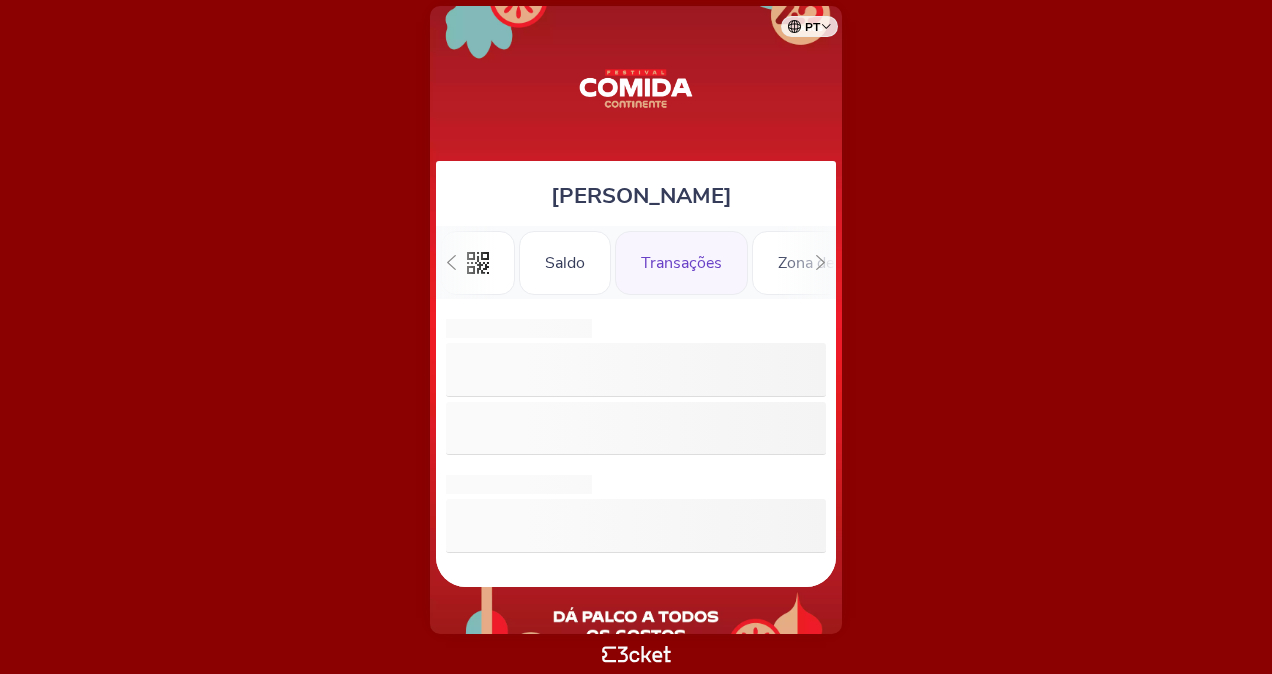 scroll, scrollTop: 0, scrollLeft: 0, axis: both 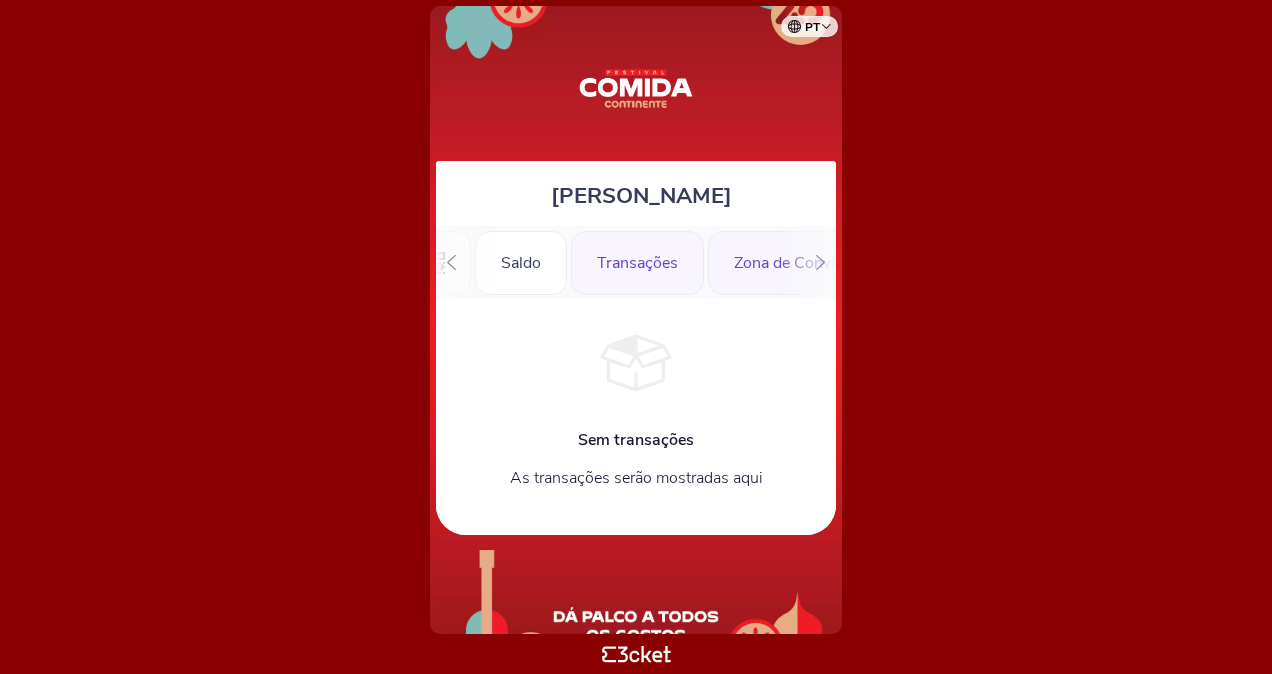 click on "Zona de Convidados" at bounding box center (806, 263) 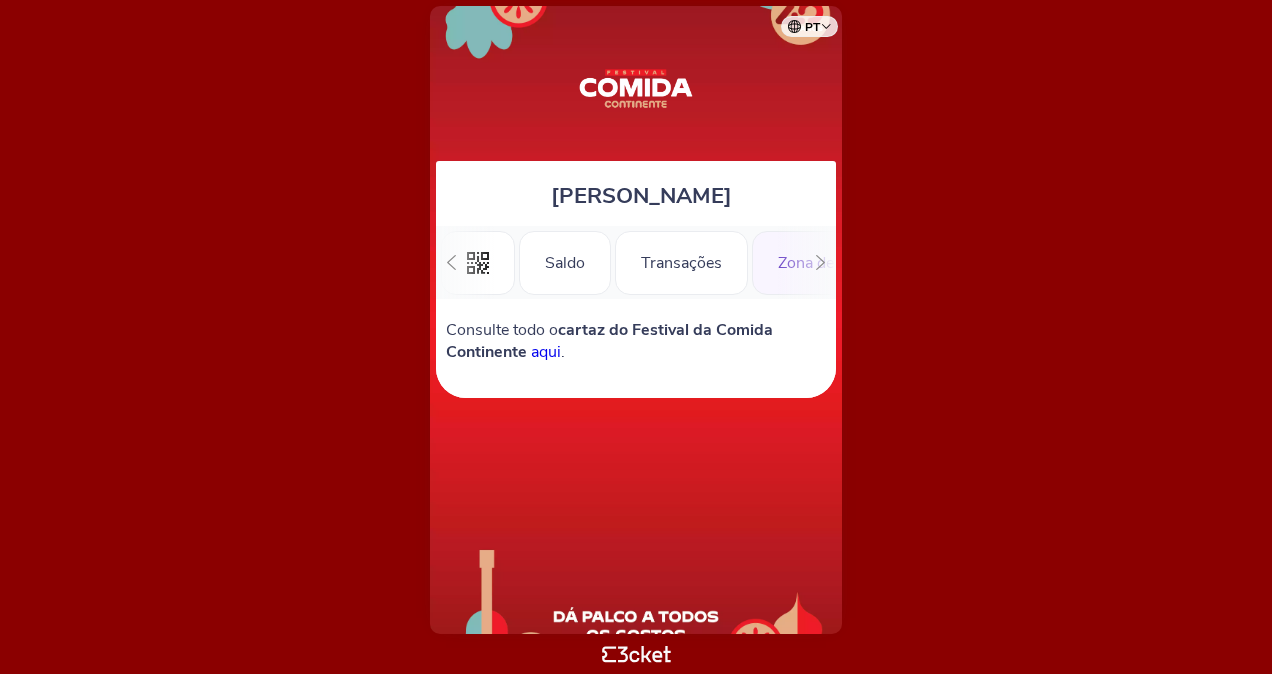 scroll, scrollTop: 0, scrollLeft: 0, axis: both 